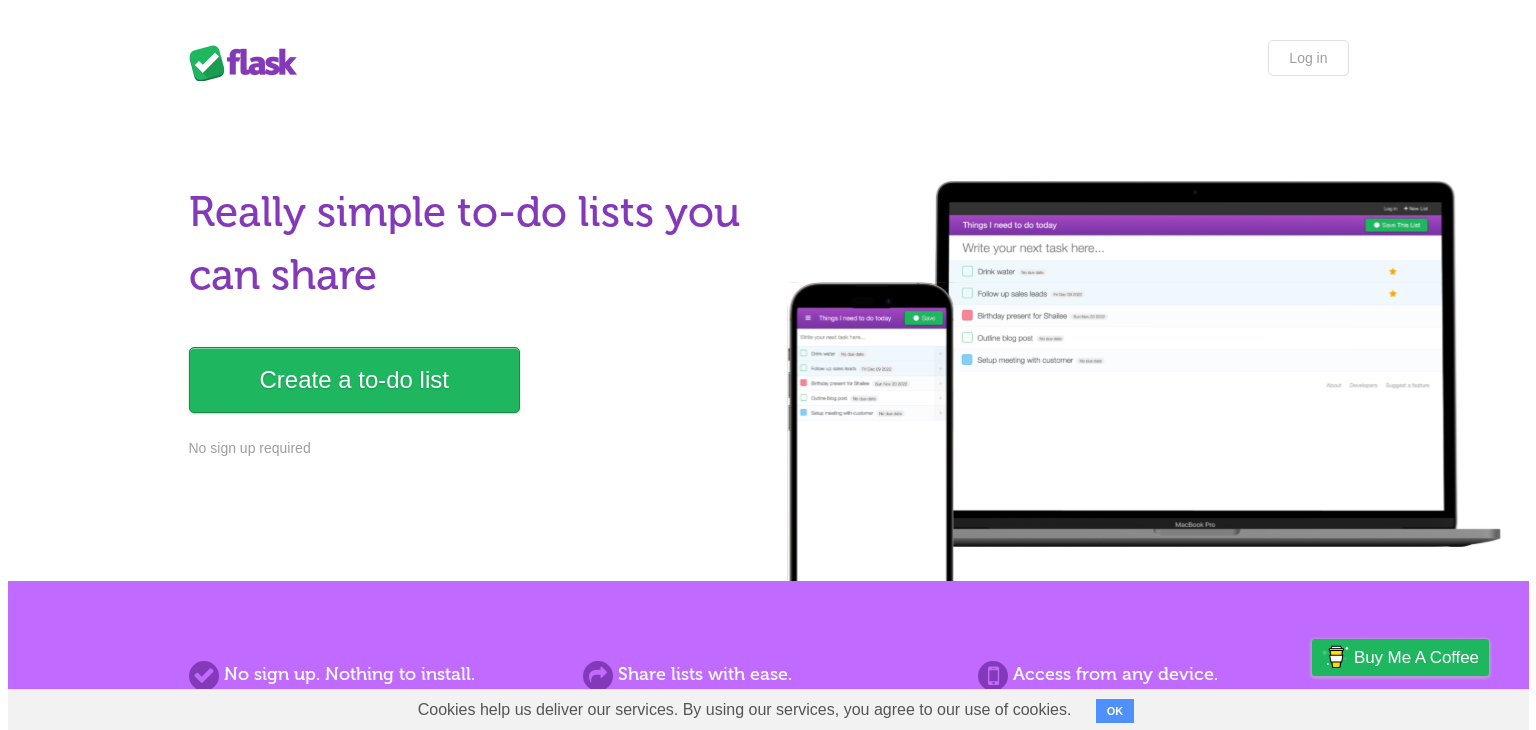 scroll, scrollTop: 0, scrollLeft: 0, axis: both 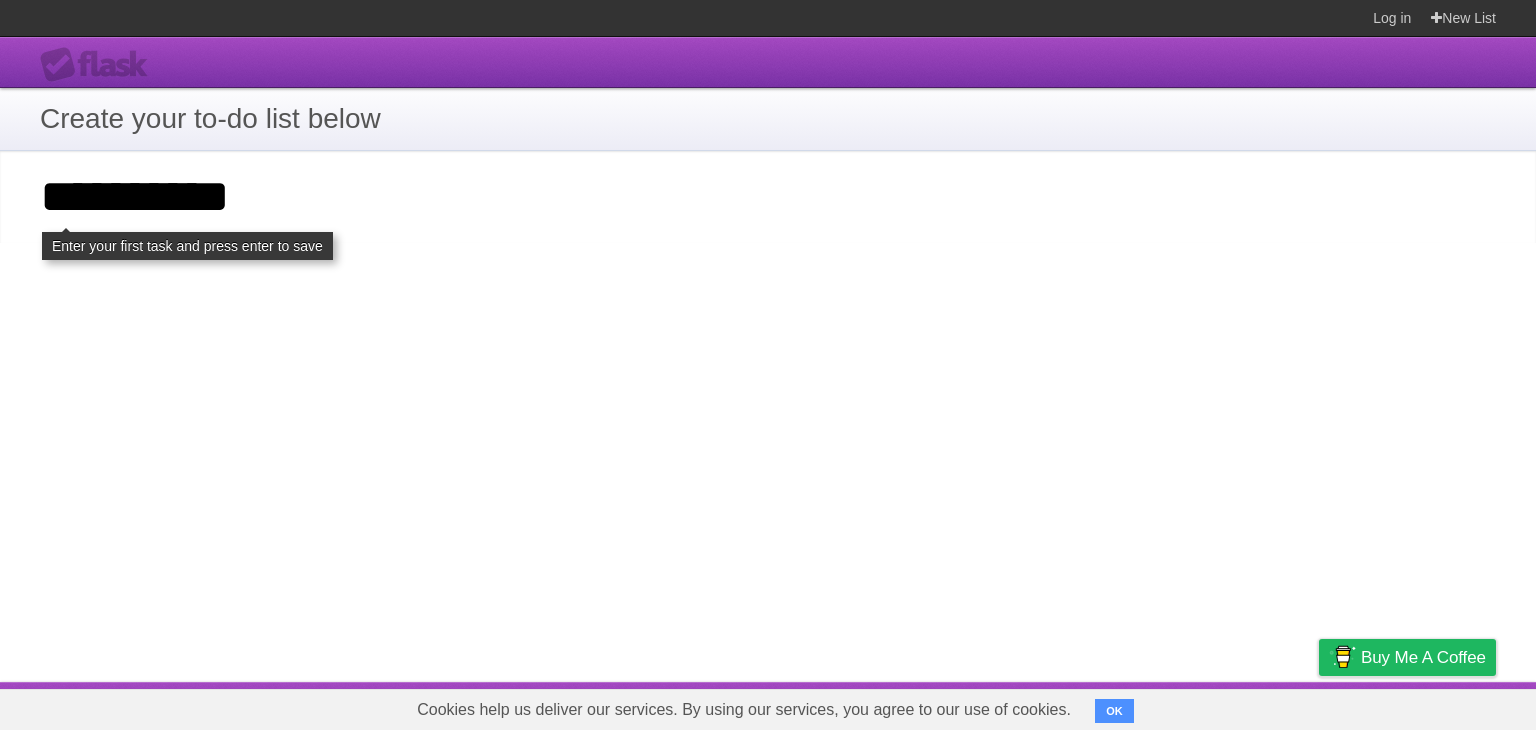 type on "**********" 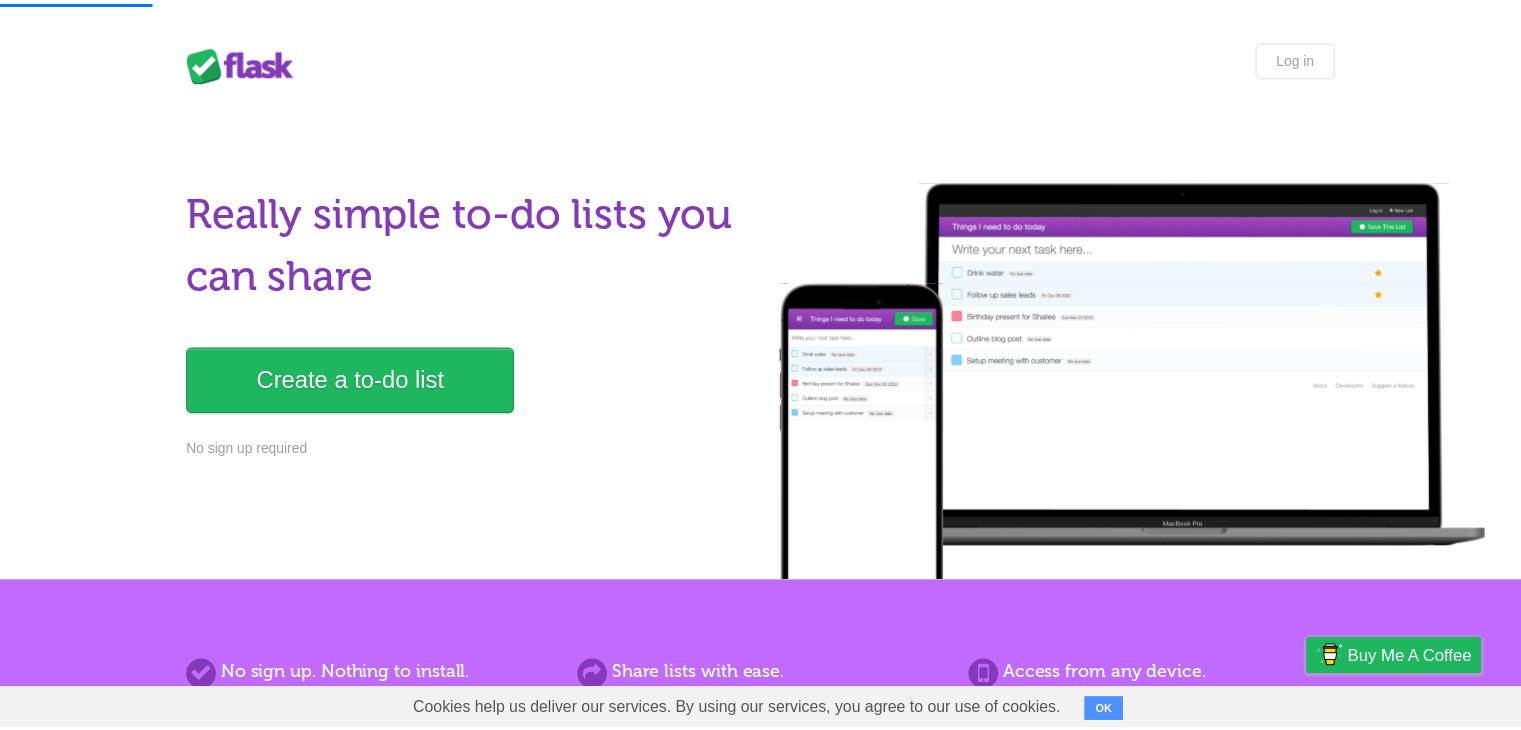 scroll, scrollTop: 48, scrollLeft: 0, axis: vertical 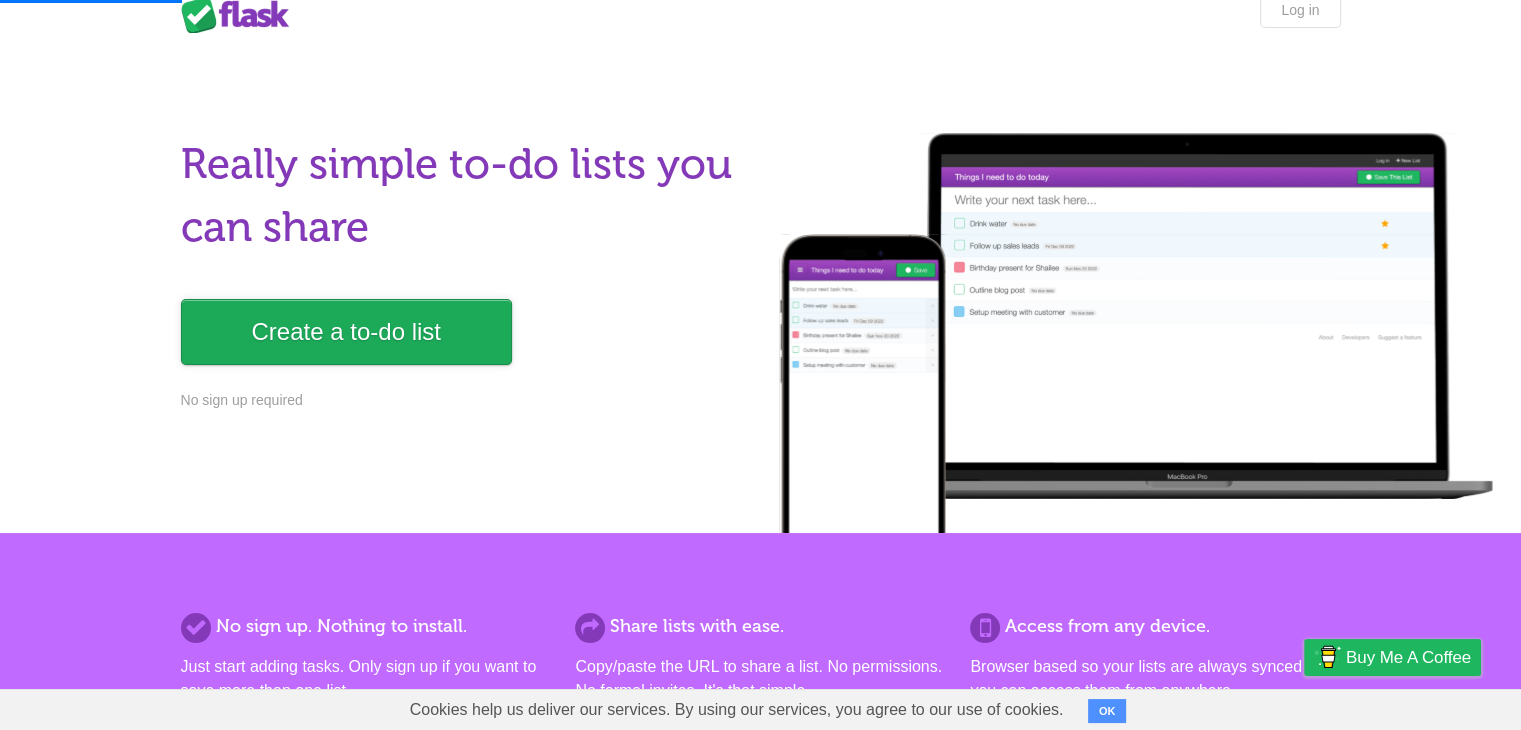 click on "Create a to-do list" at bounding box center (346, 332) 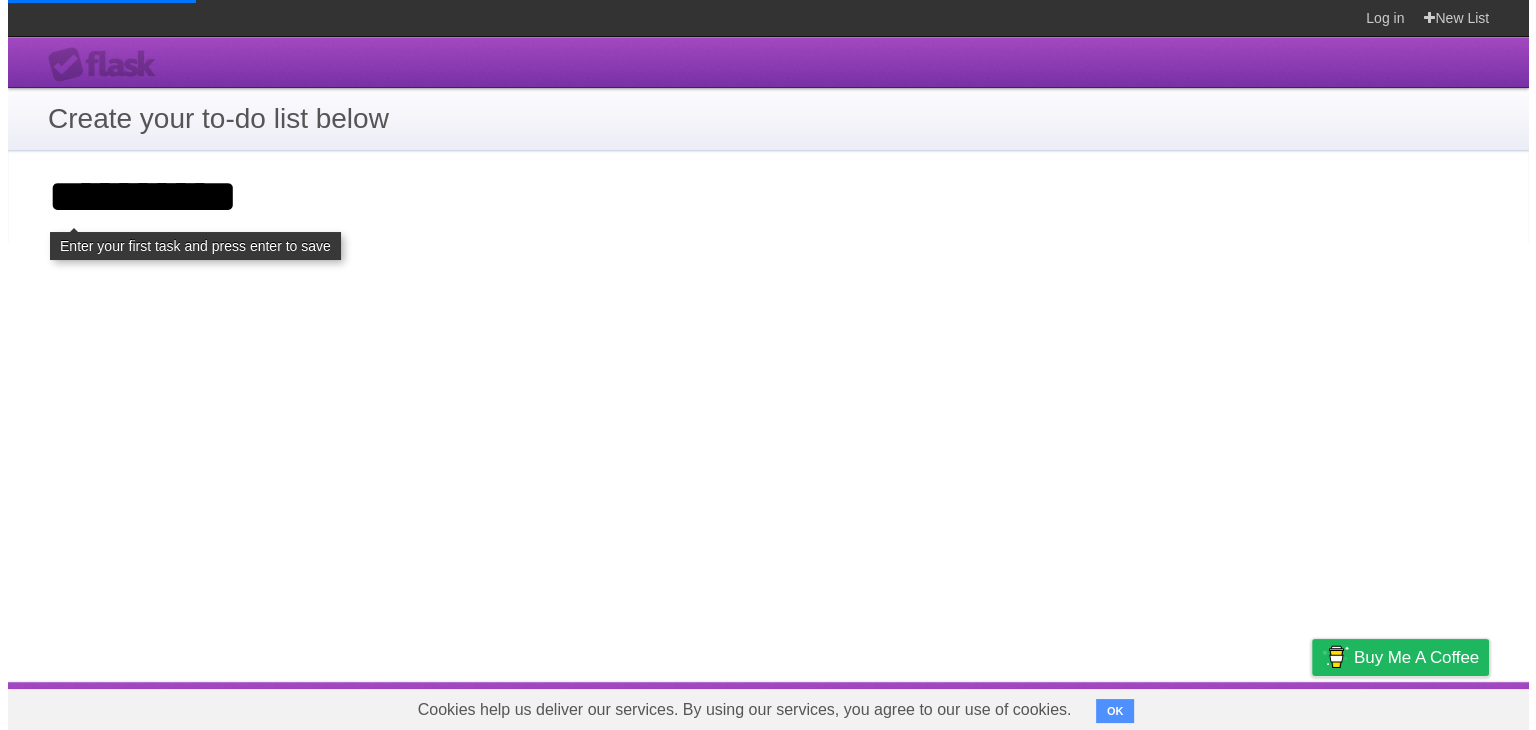scroll, scrollTop: 0, scrollLeft: 0, axis: both 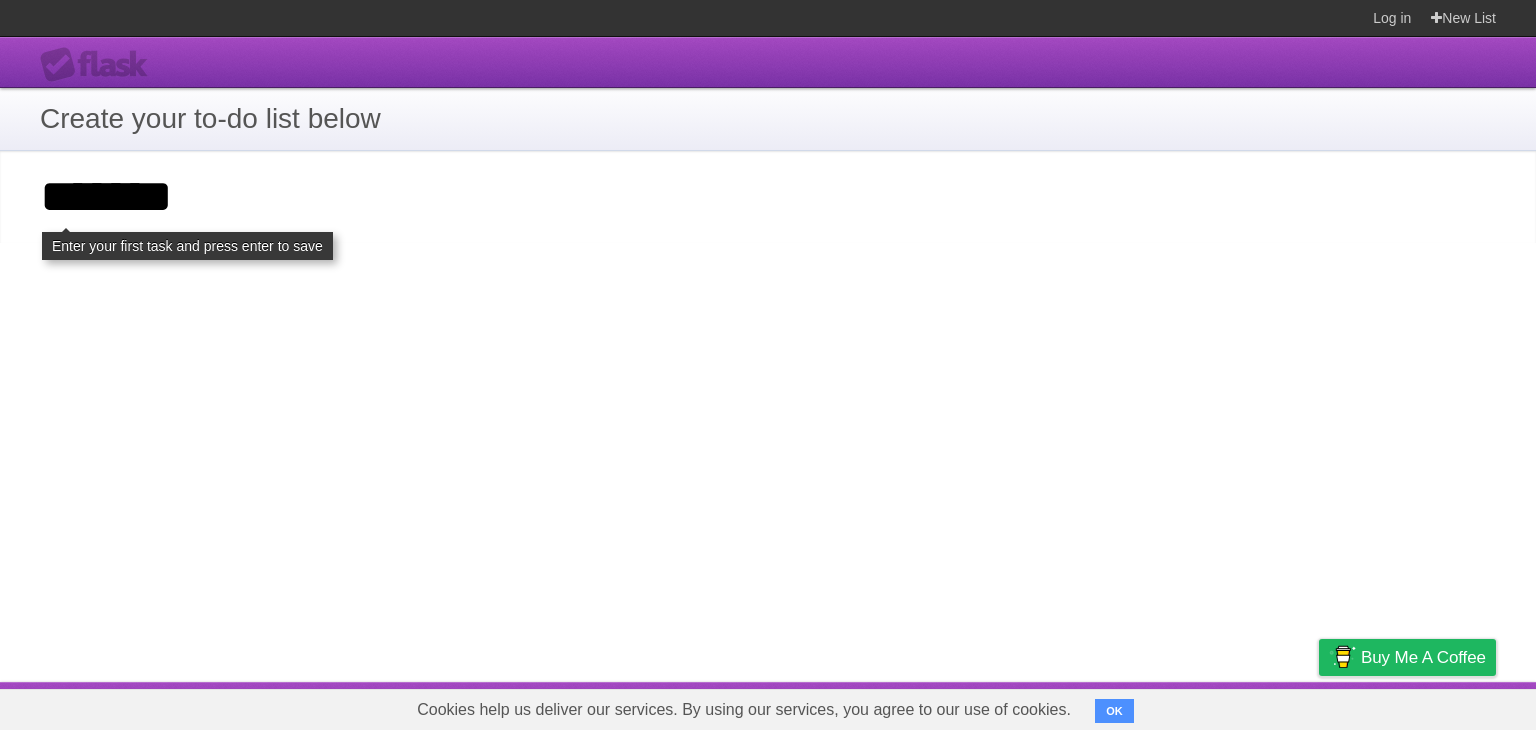 type on "*******" 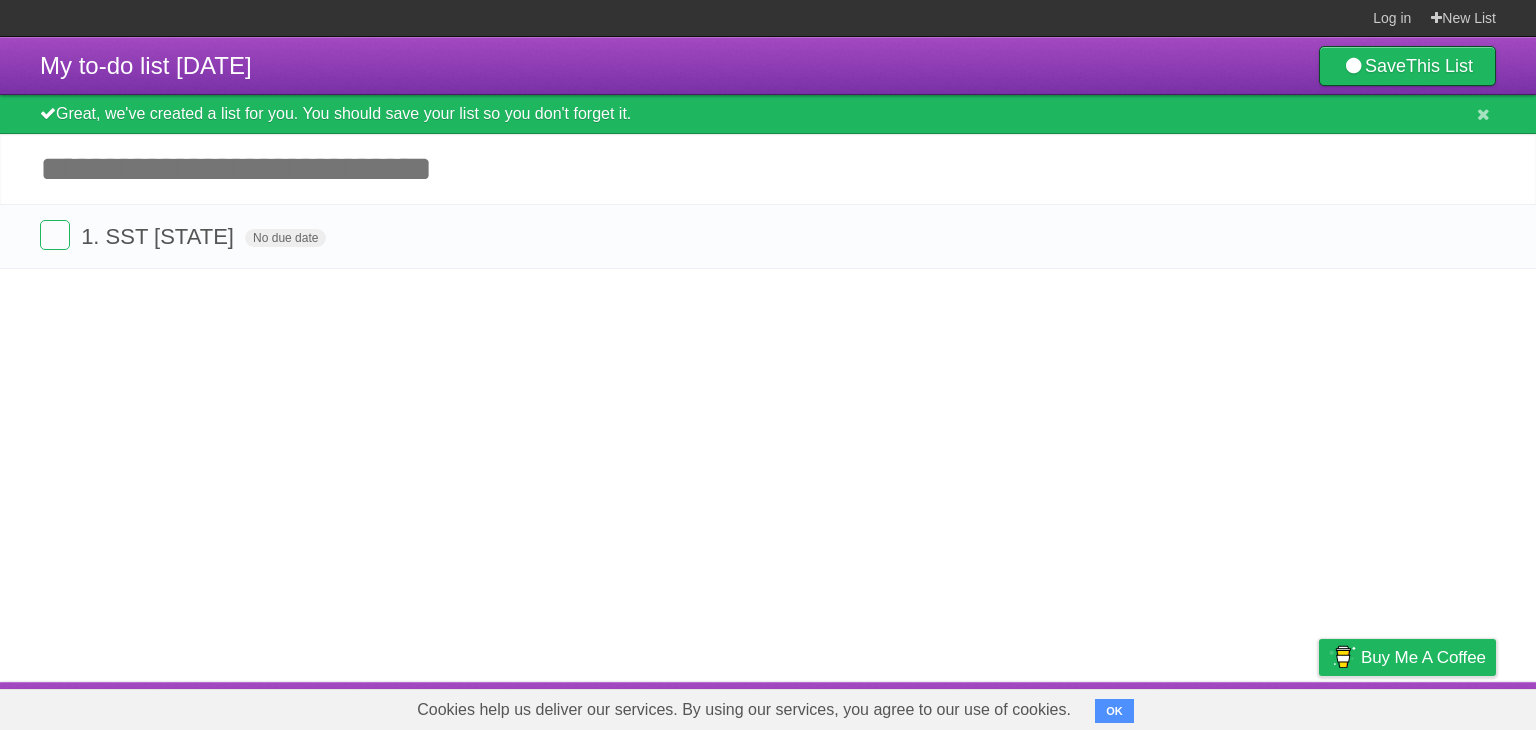 scroll, scrollTop: 0, scrollLeft: 0, axis: both 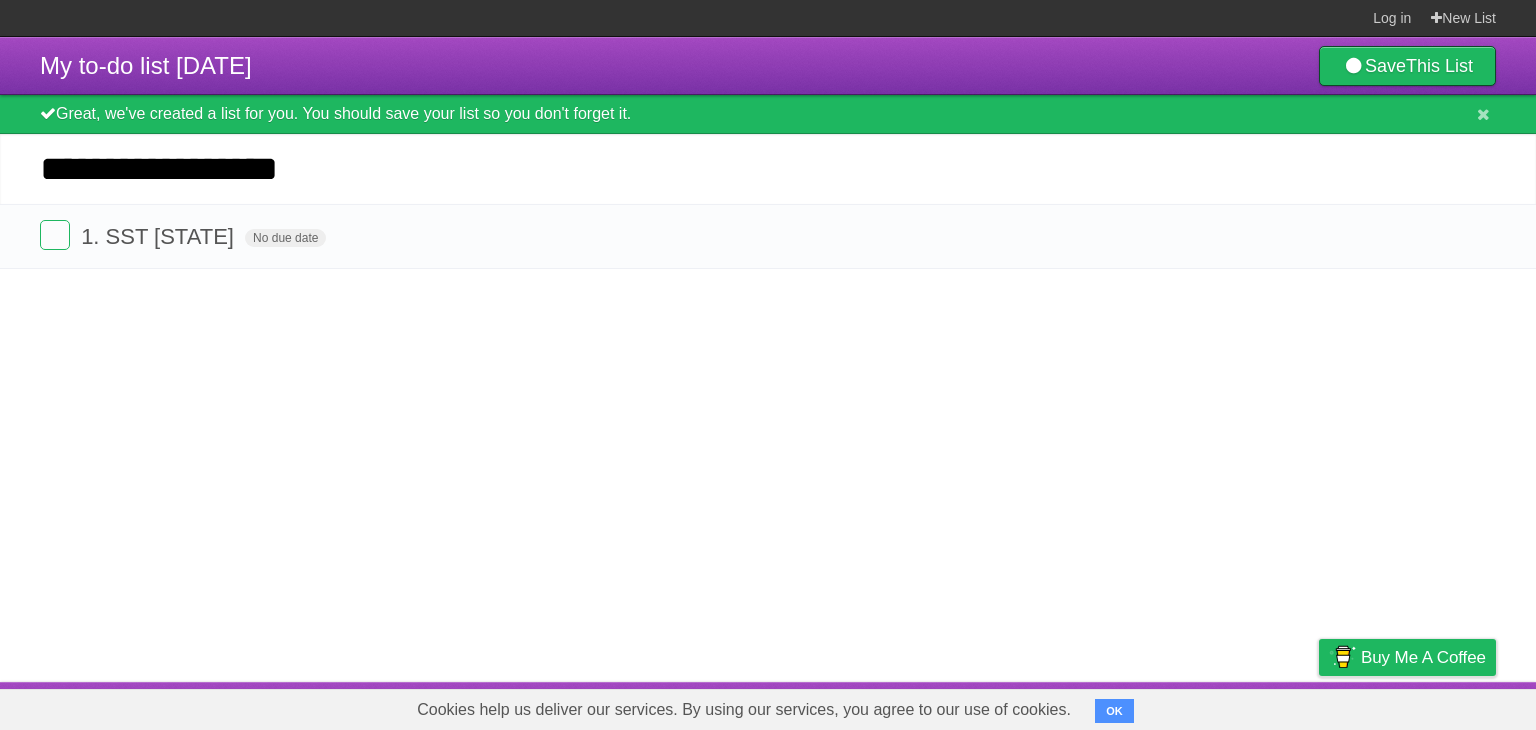 type on "**********" 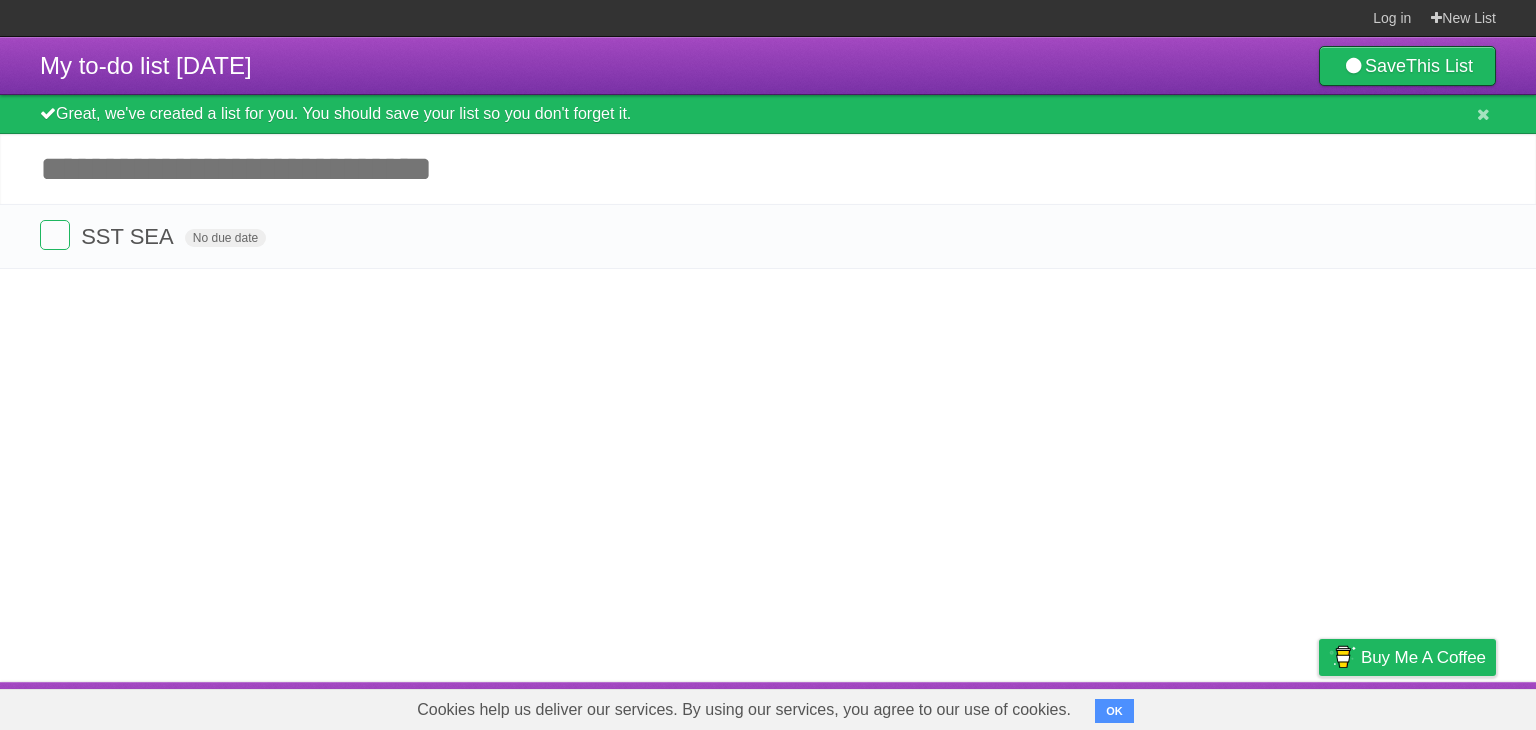scroll, scrollTop: 0, scrollLeft: 0, axis: both 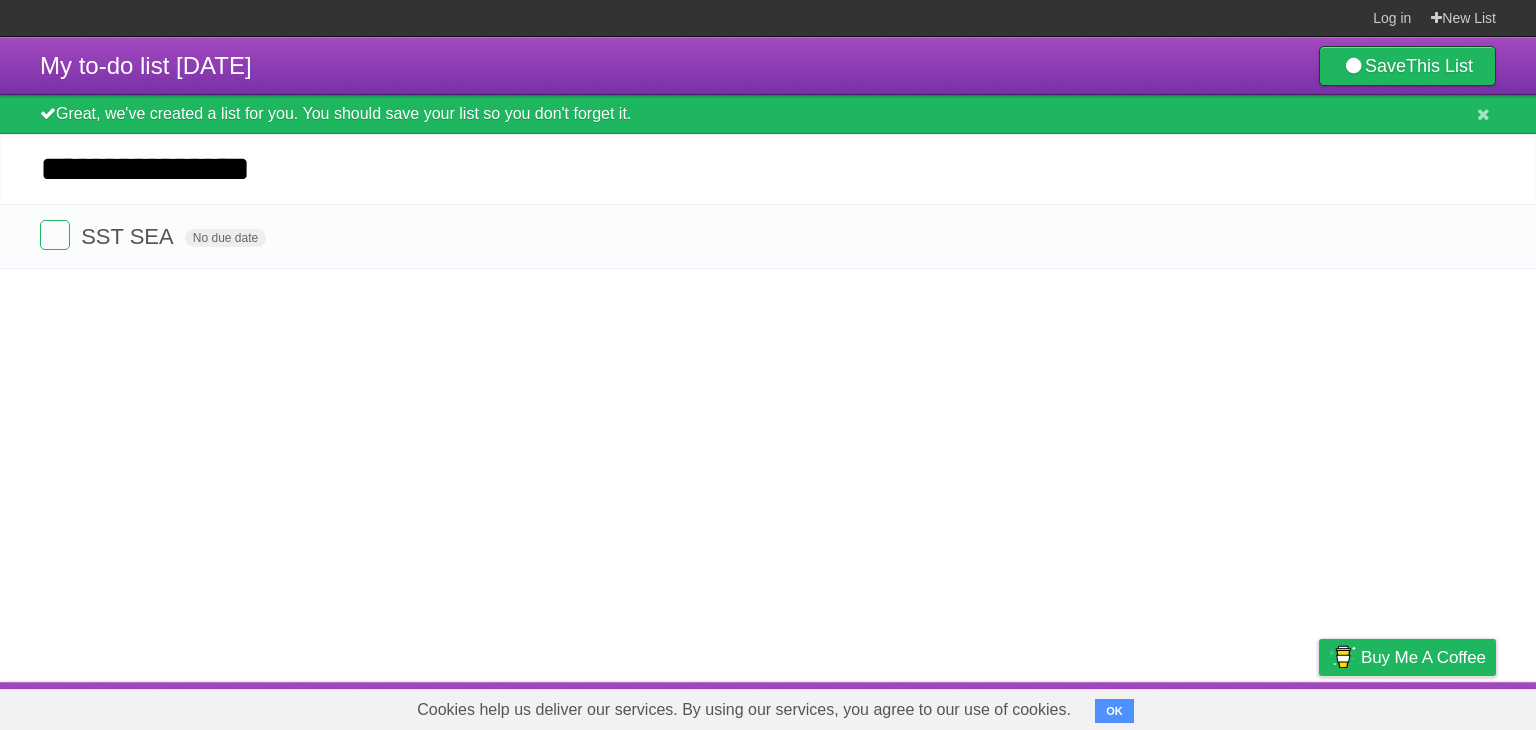 type on "**********" 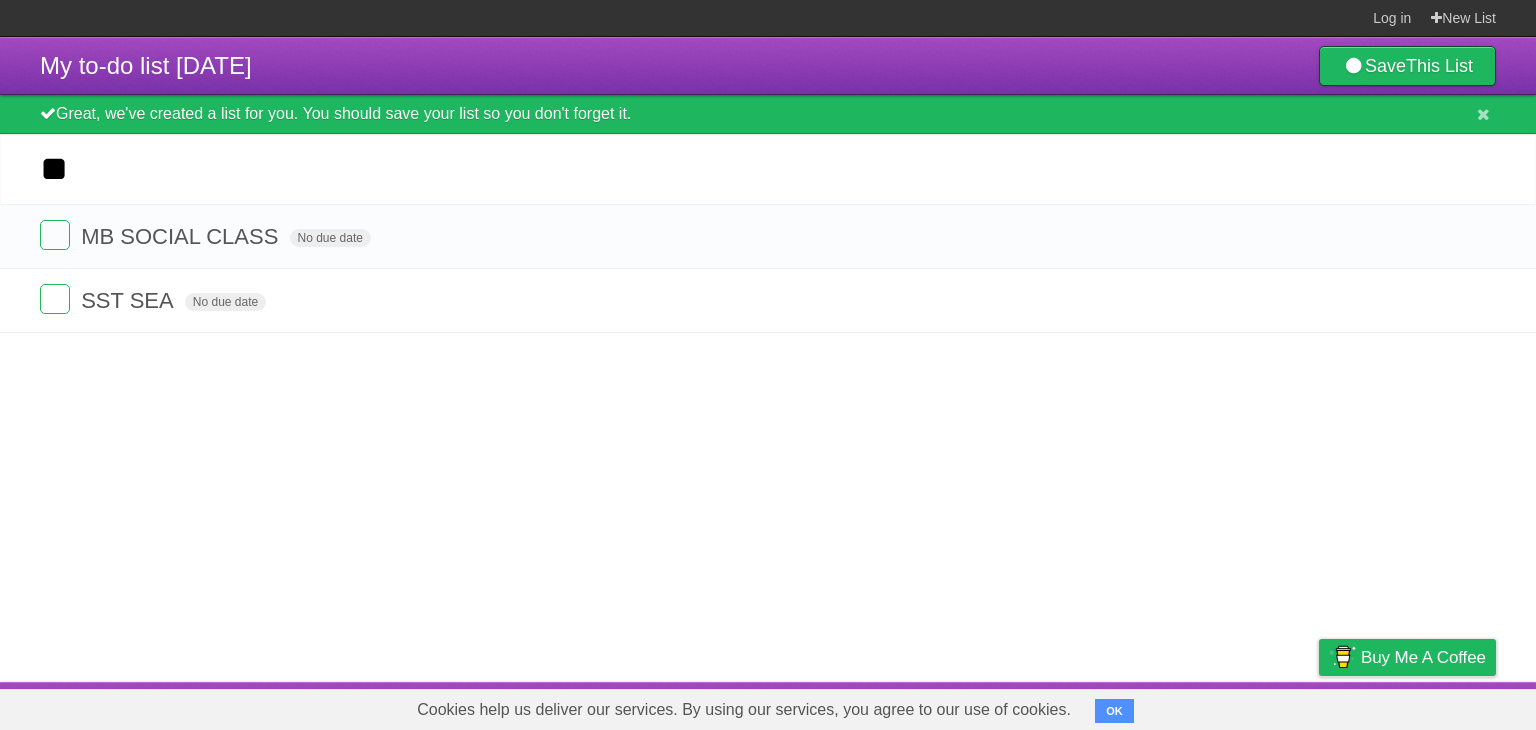 type on "*" 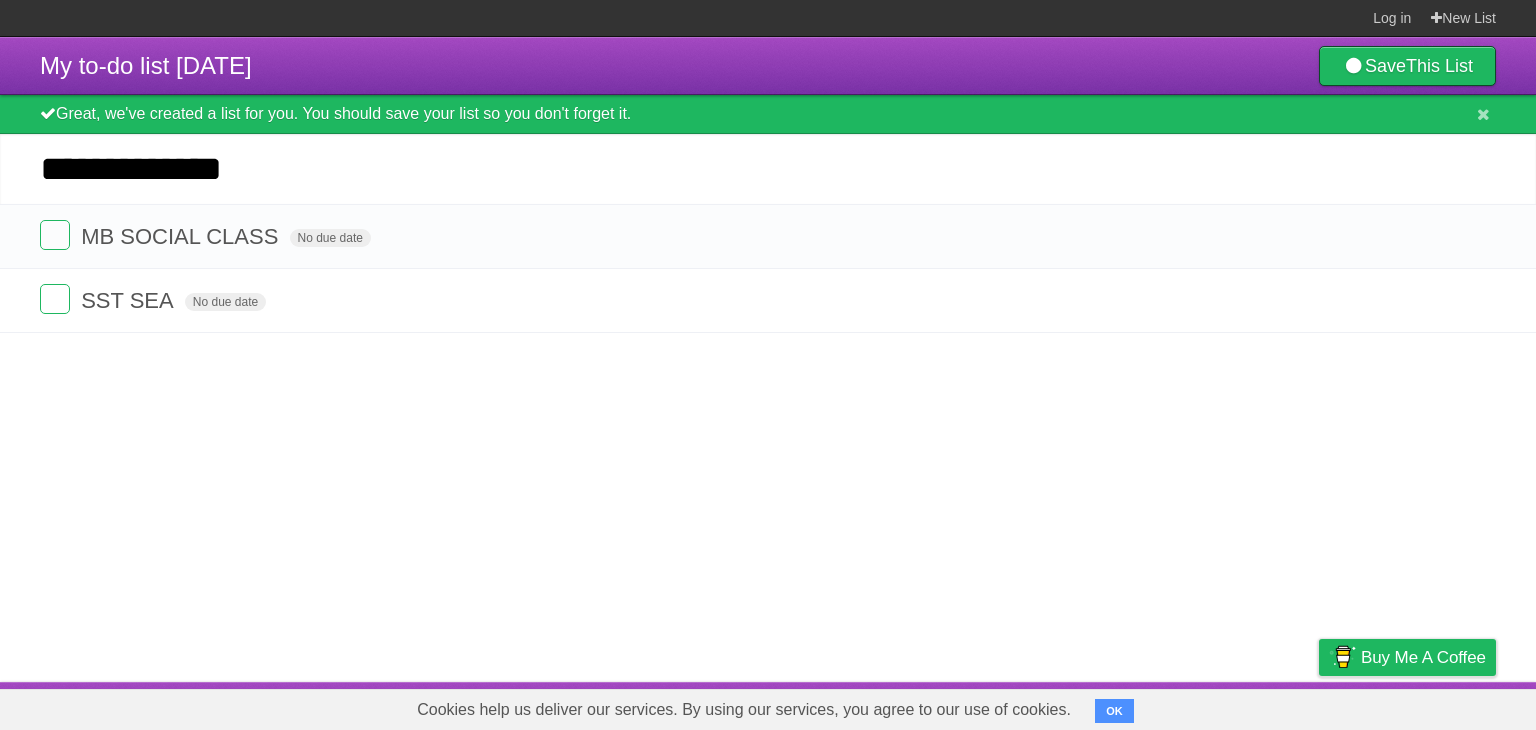 type on "**********" 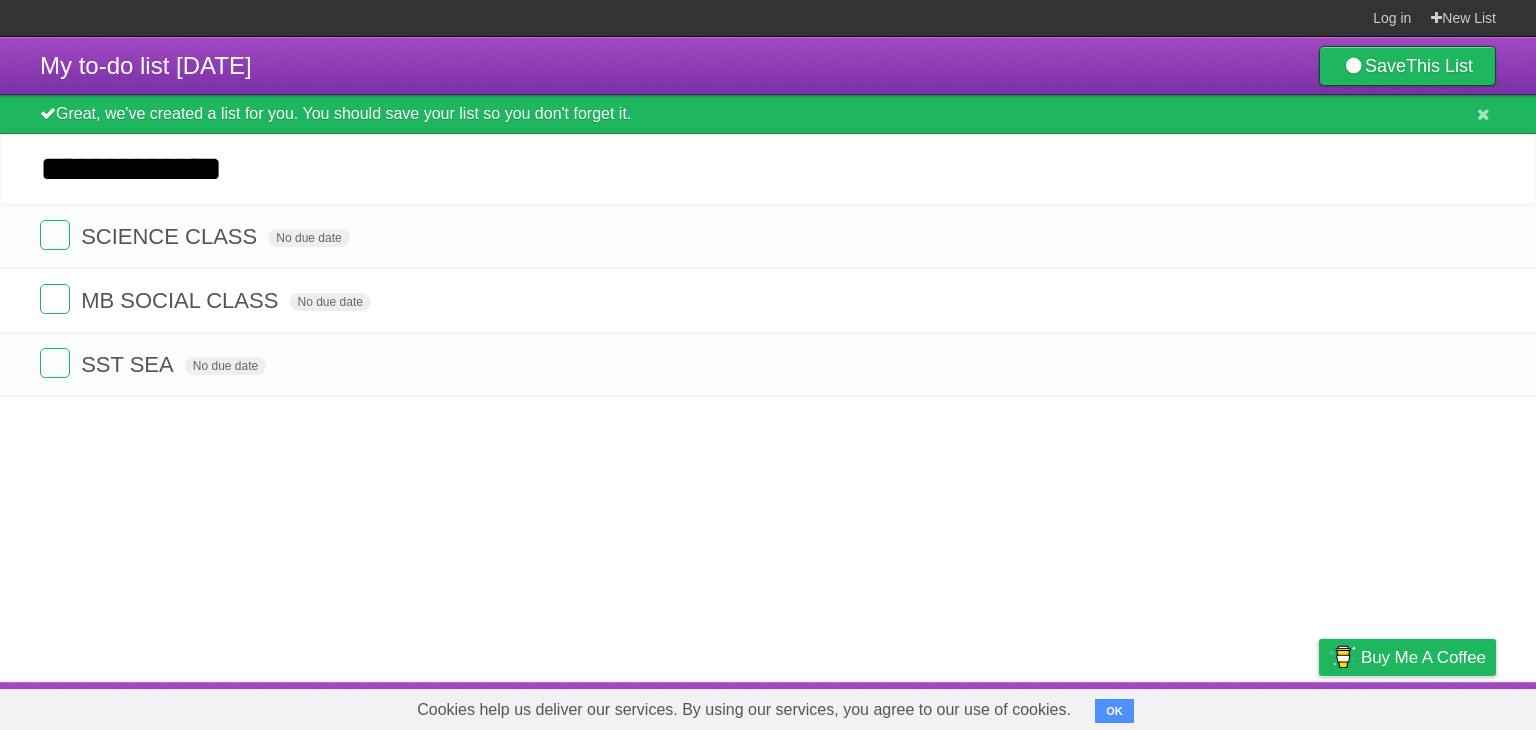 type on "**********" 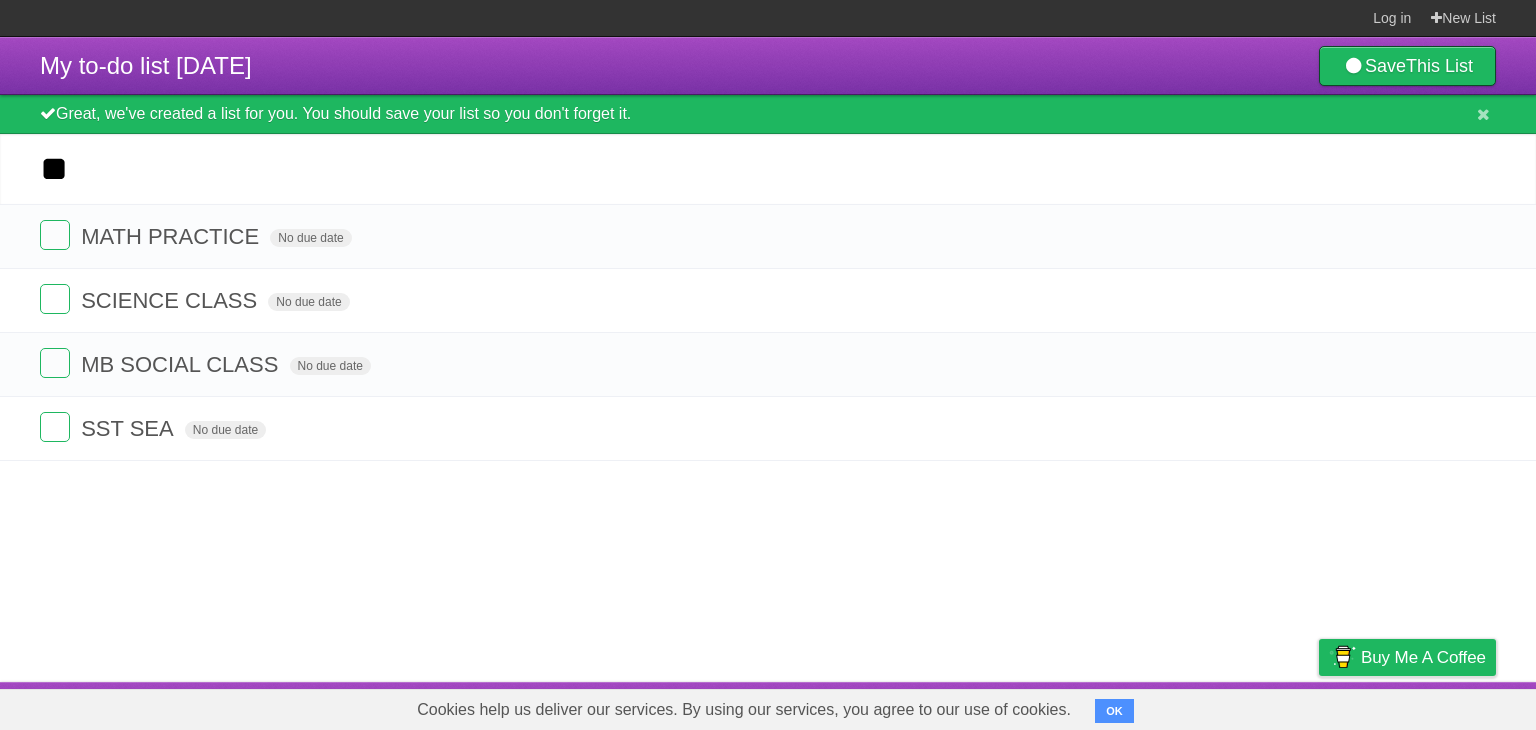 type on "*" 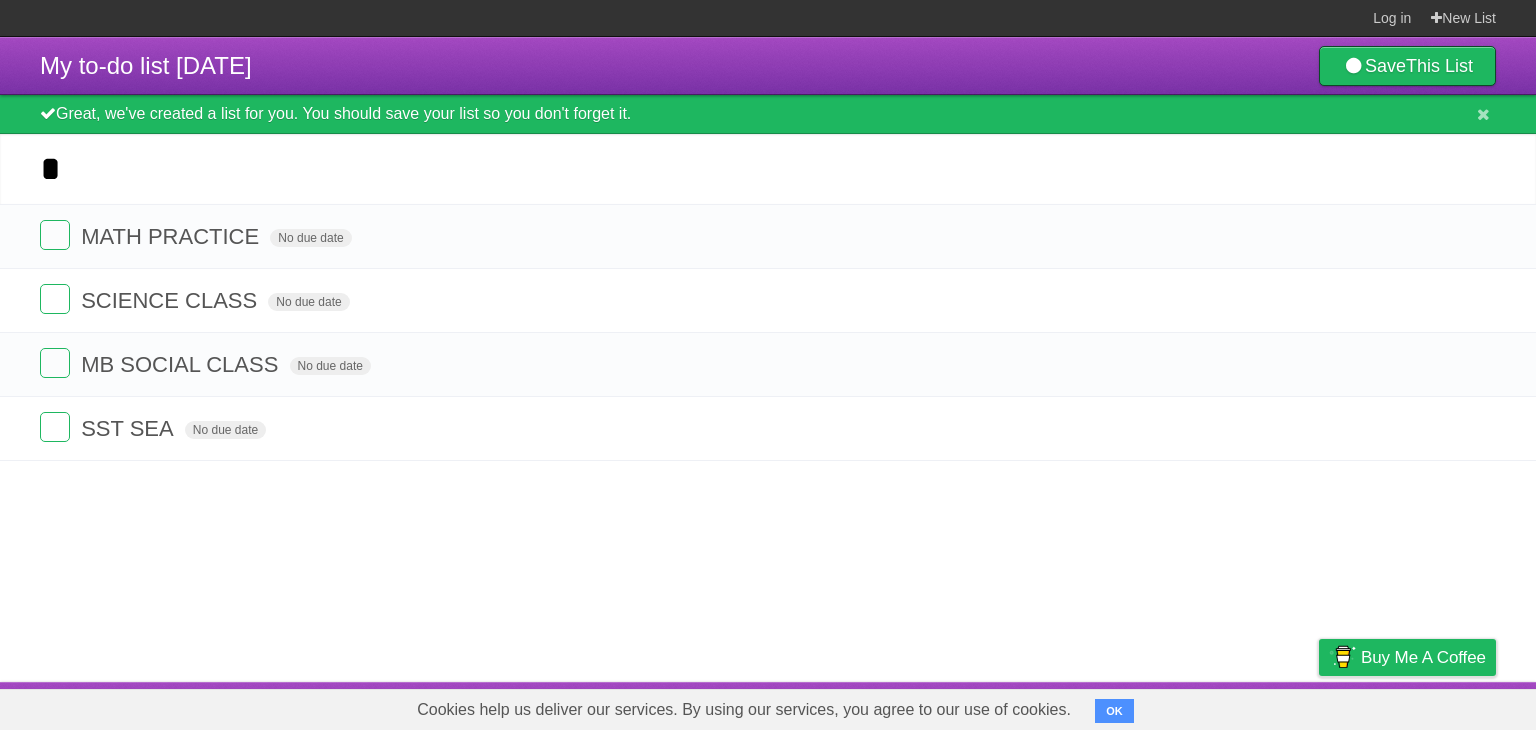 type 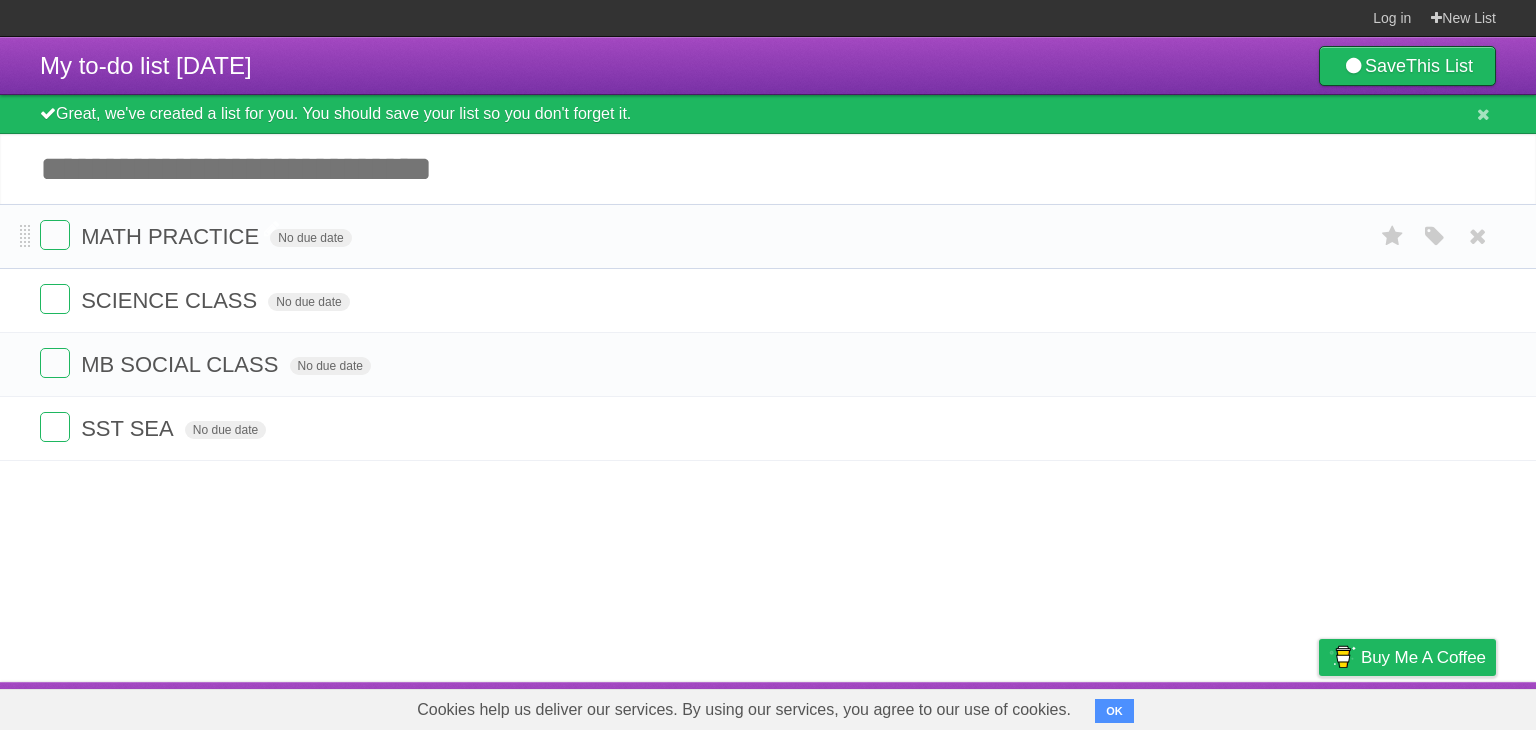 click on "MATH PRACTICE" at bounding box center [172, 236] 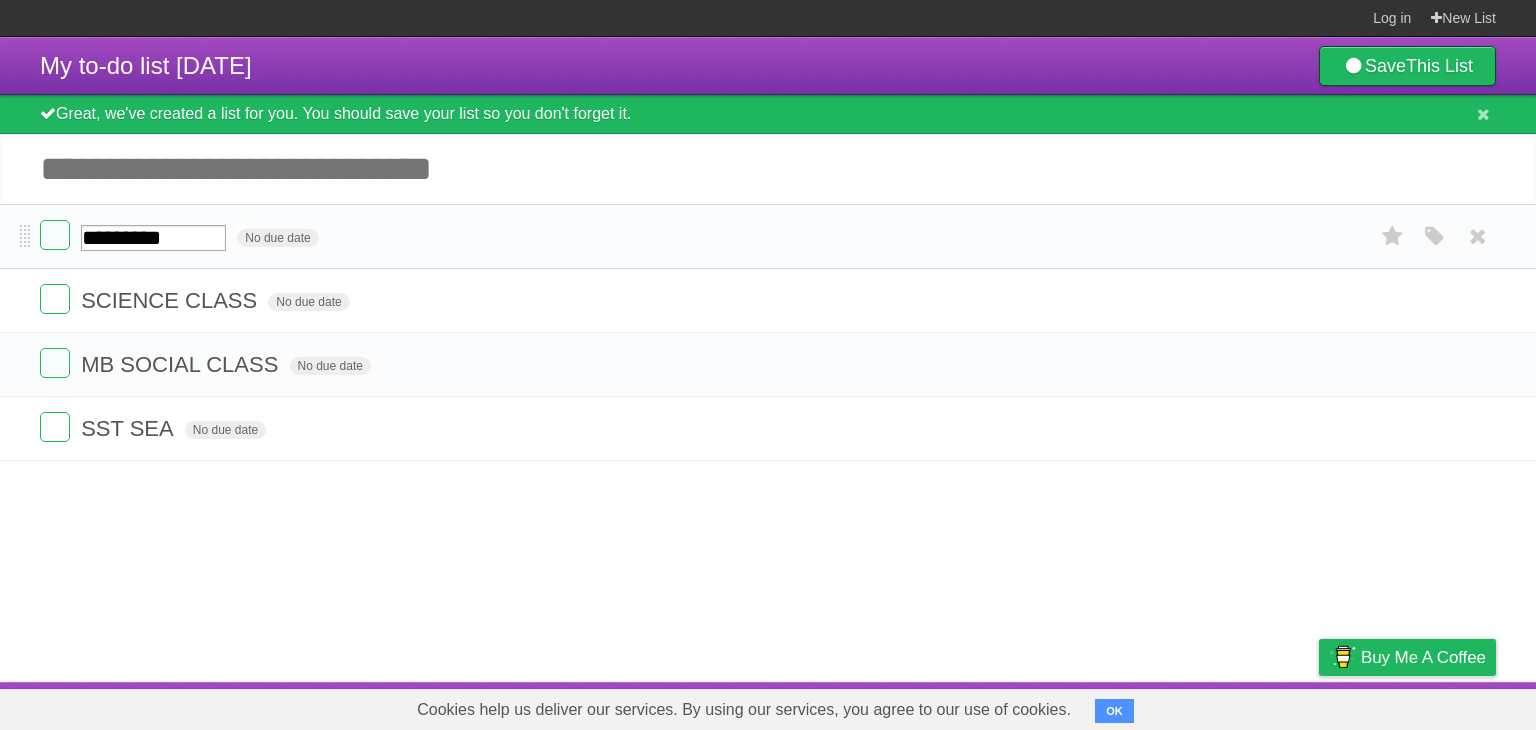 type on "**********" 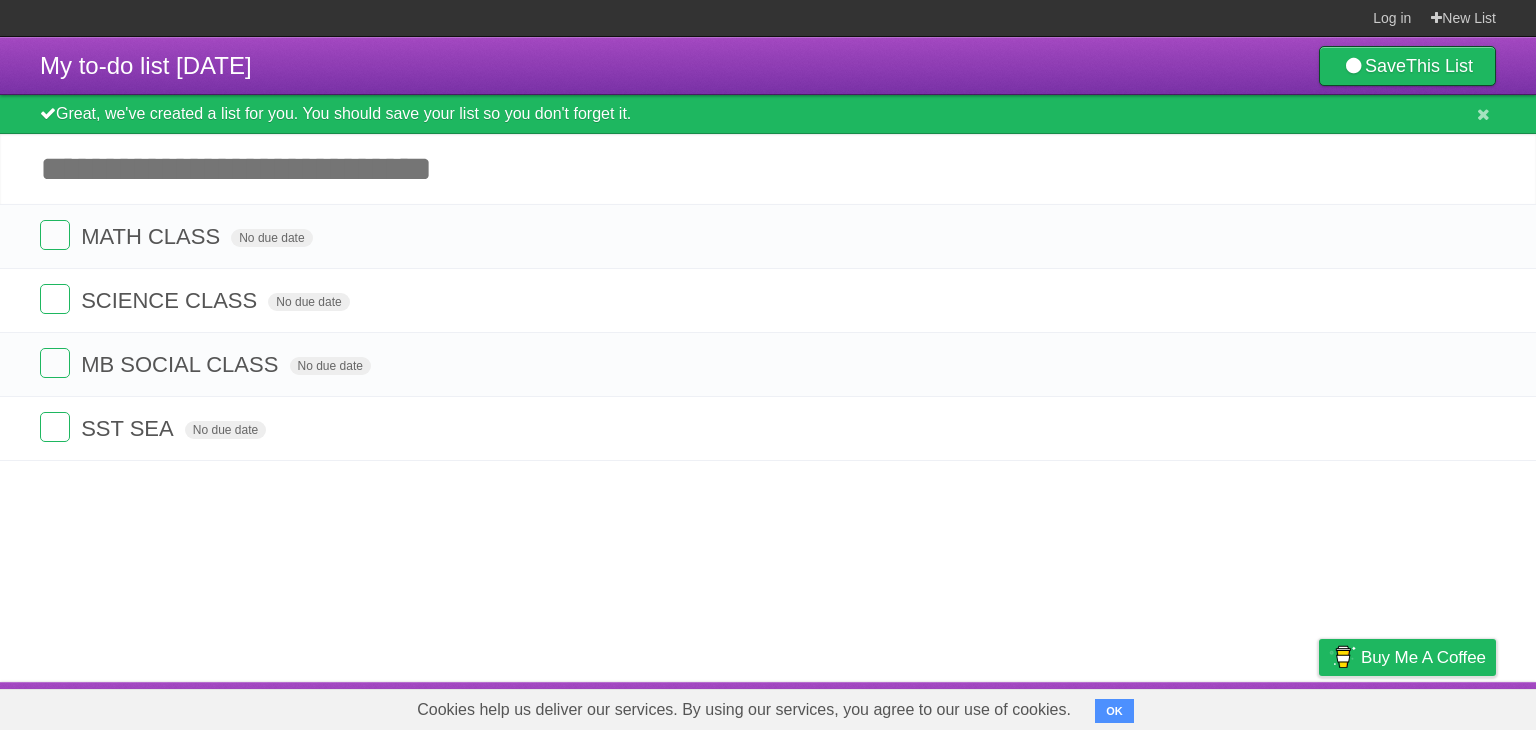 click on "Add another task" at bounding box center [768, 169] 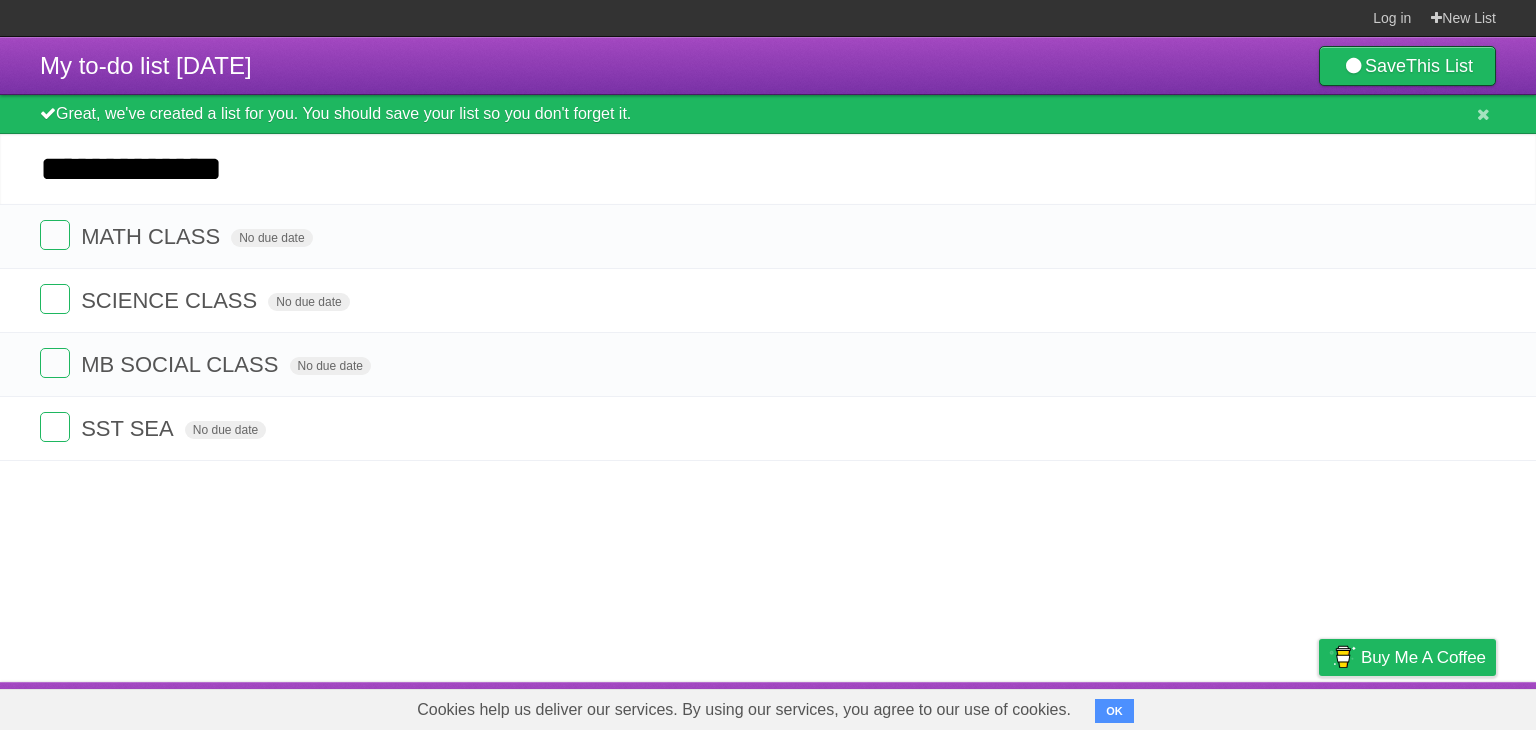 click on "*********" at bounding box center (0, 0) 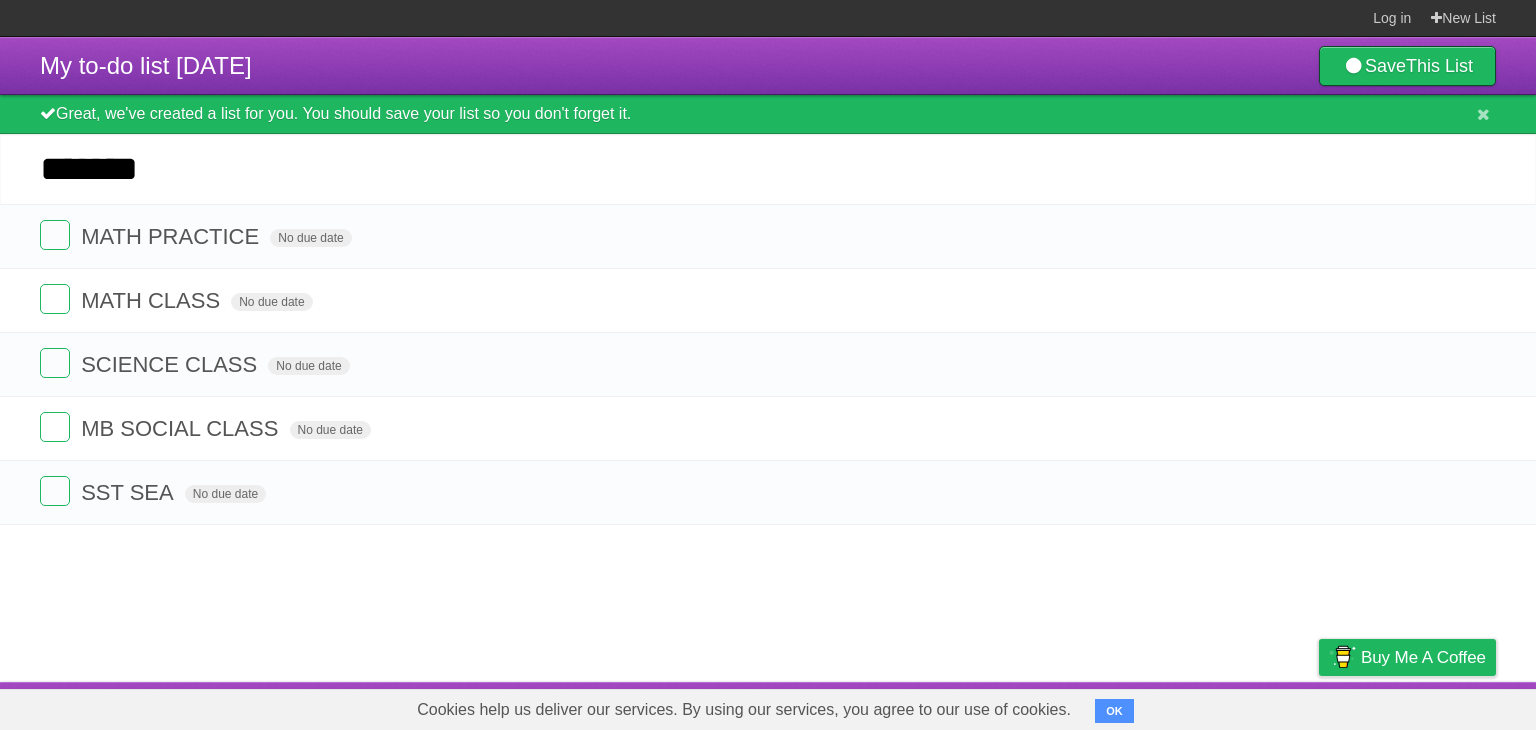type on "*******" 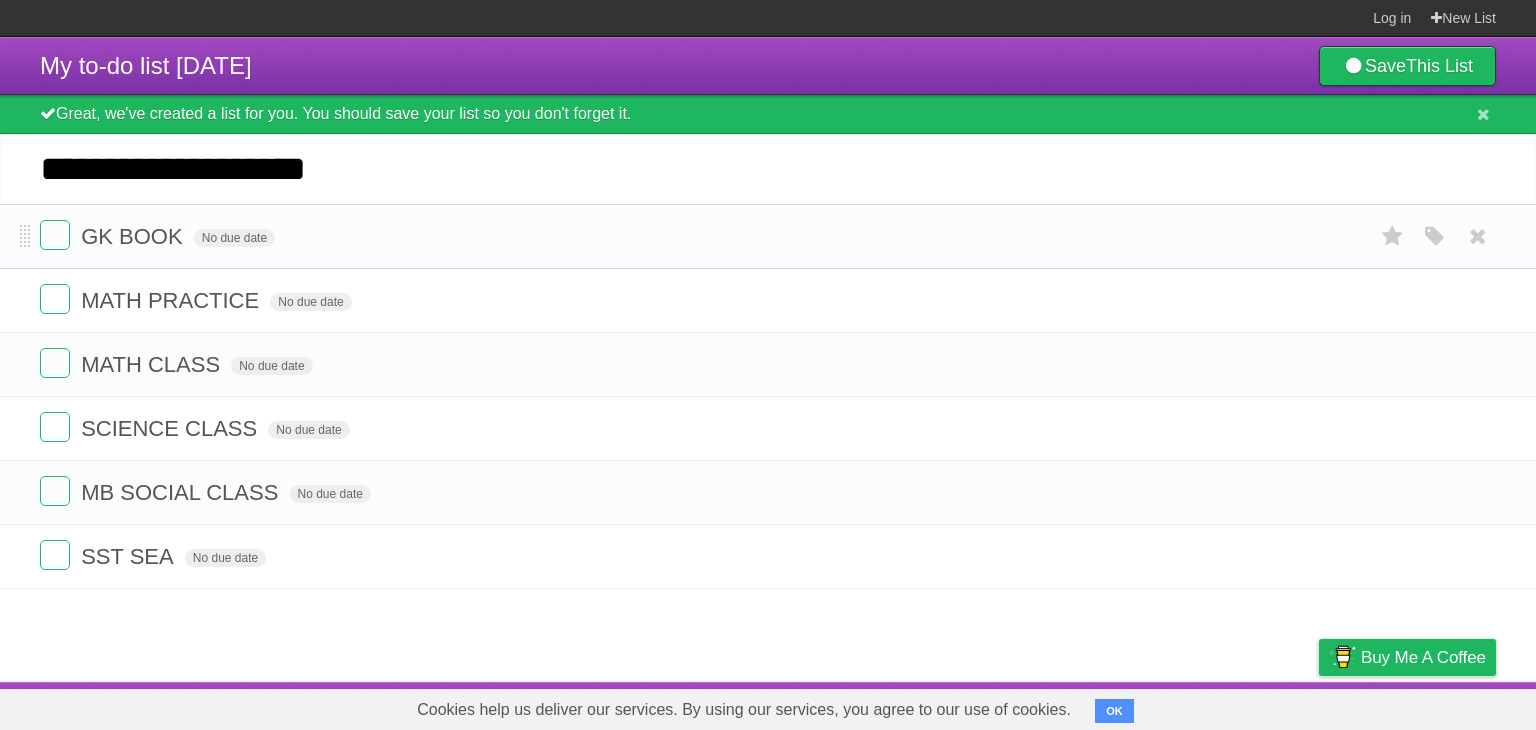 type on "**********" 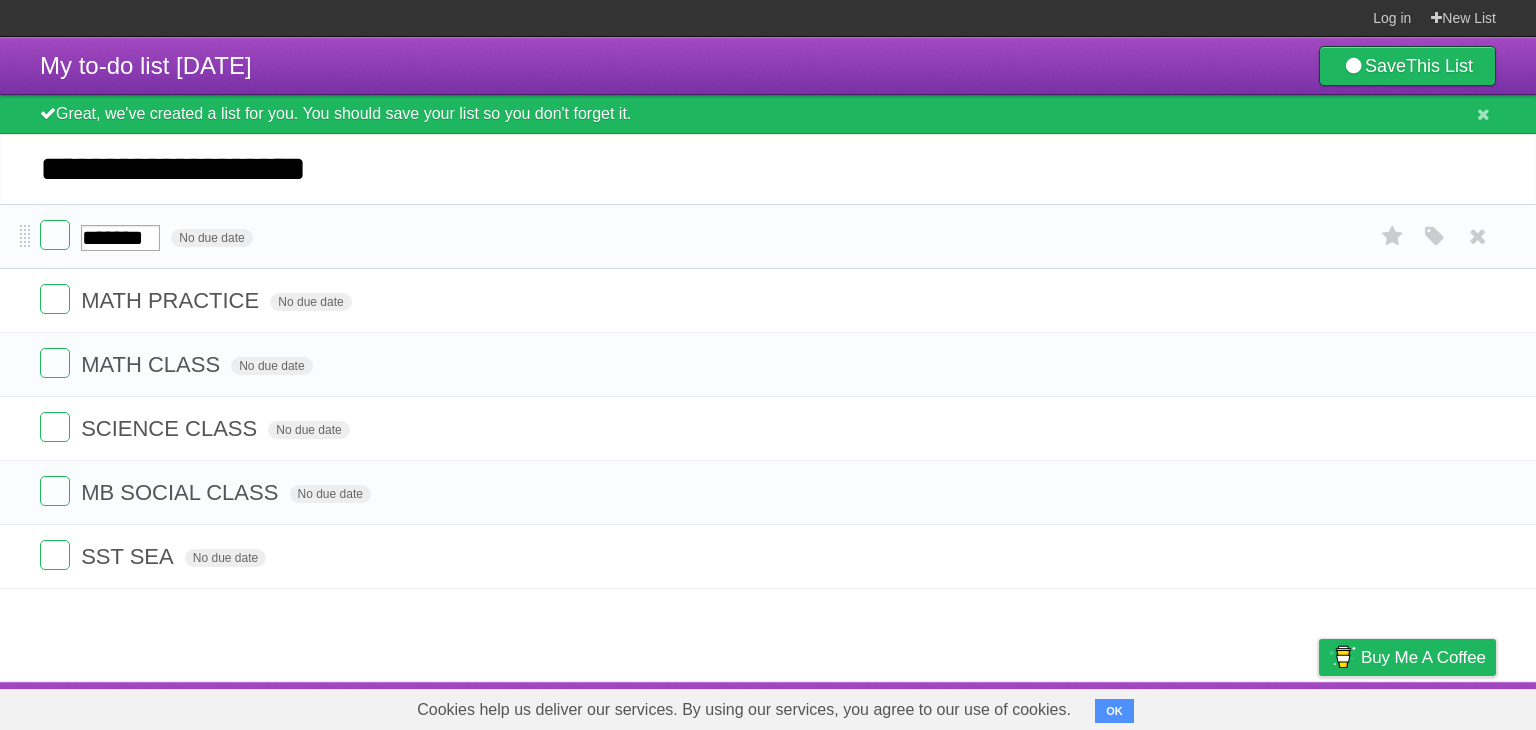 click on "*******" at bounding box center (120, 238) 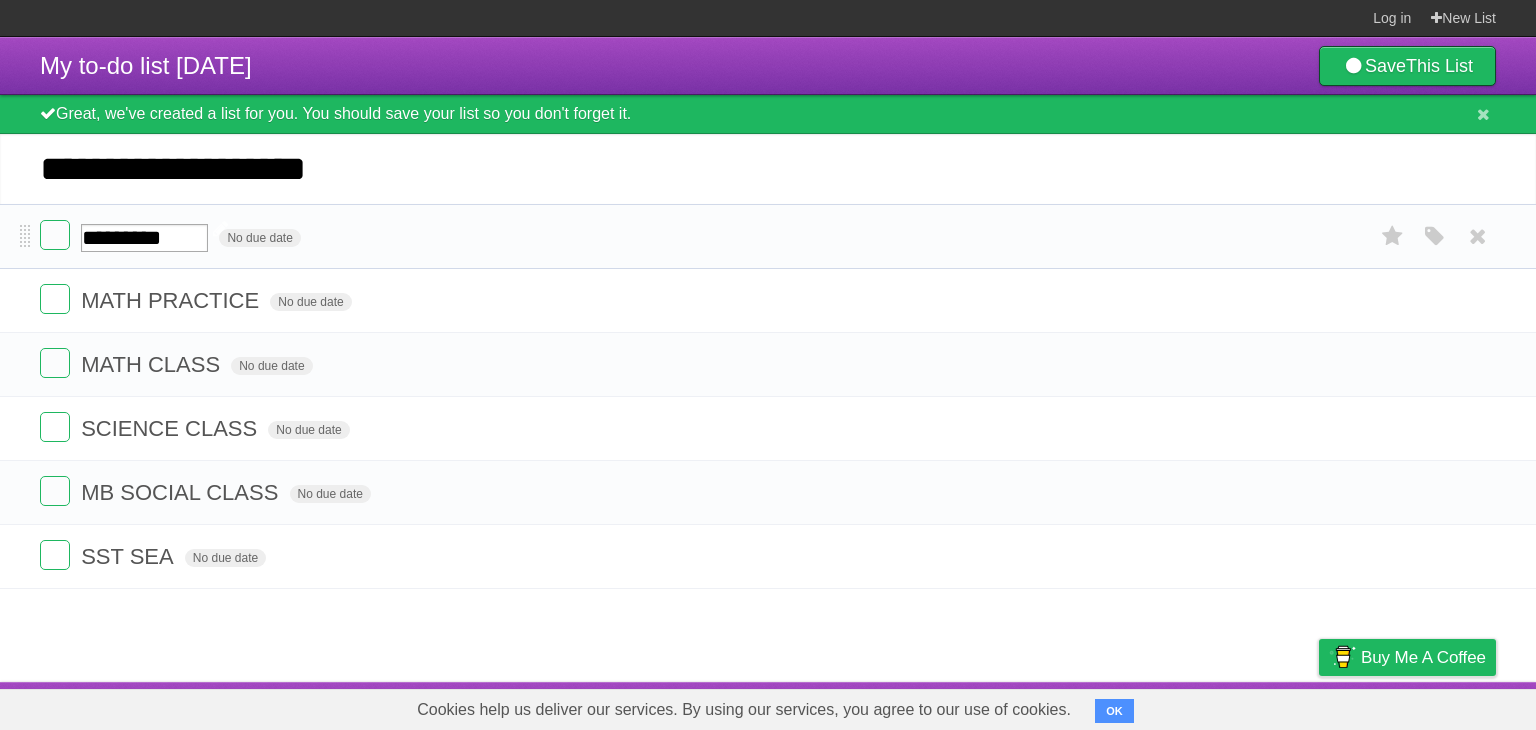 scroll, scrollTop: 0, scrollLeft: 0, axis: both 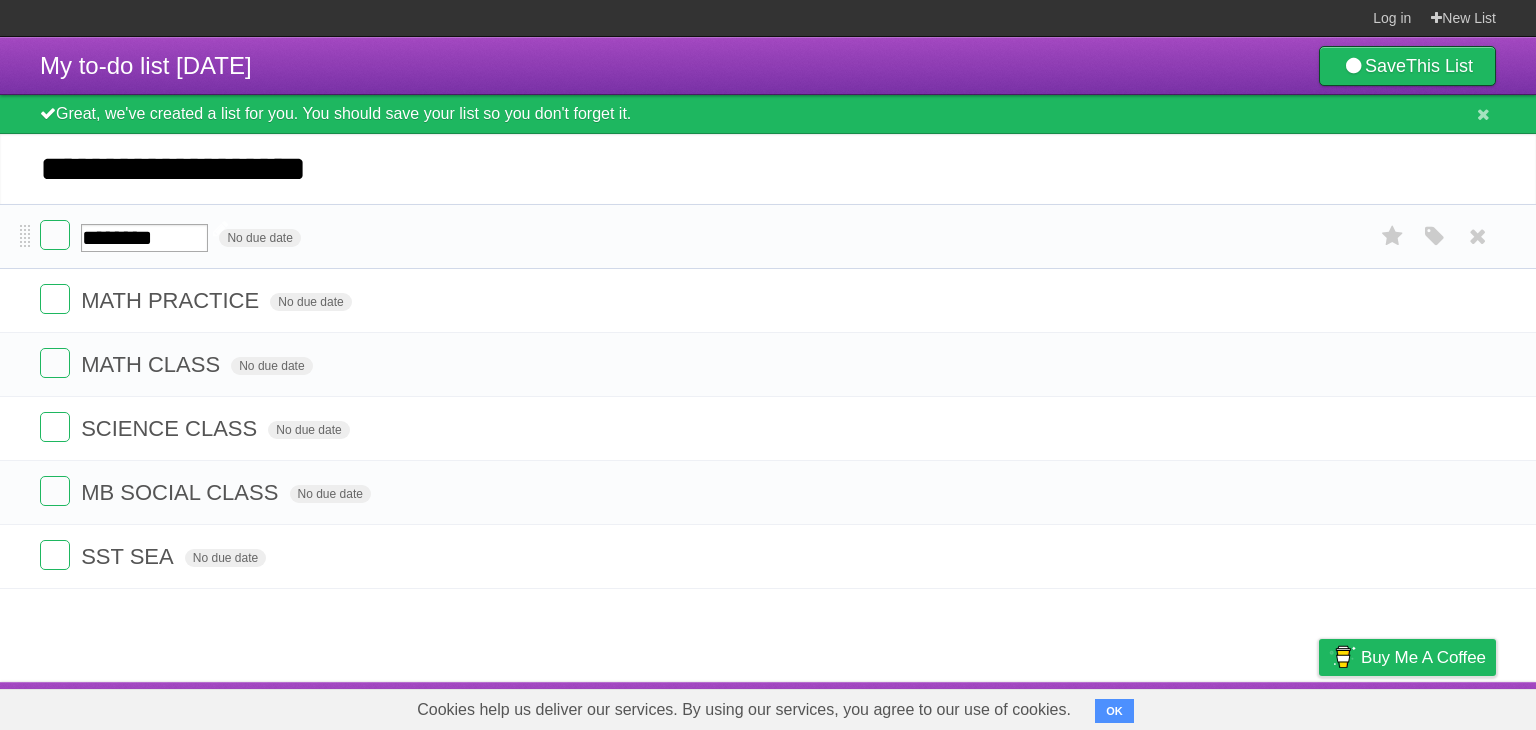 type on "*******" 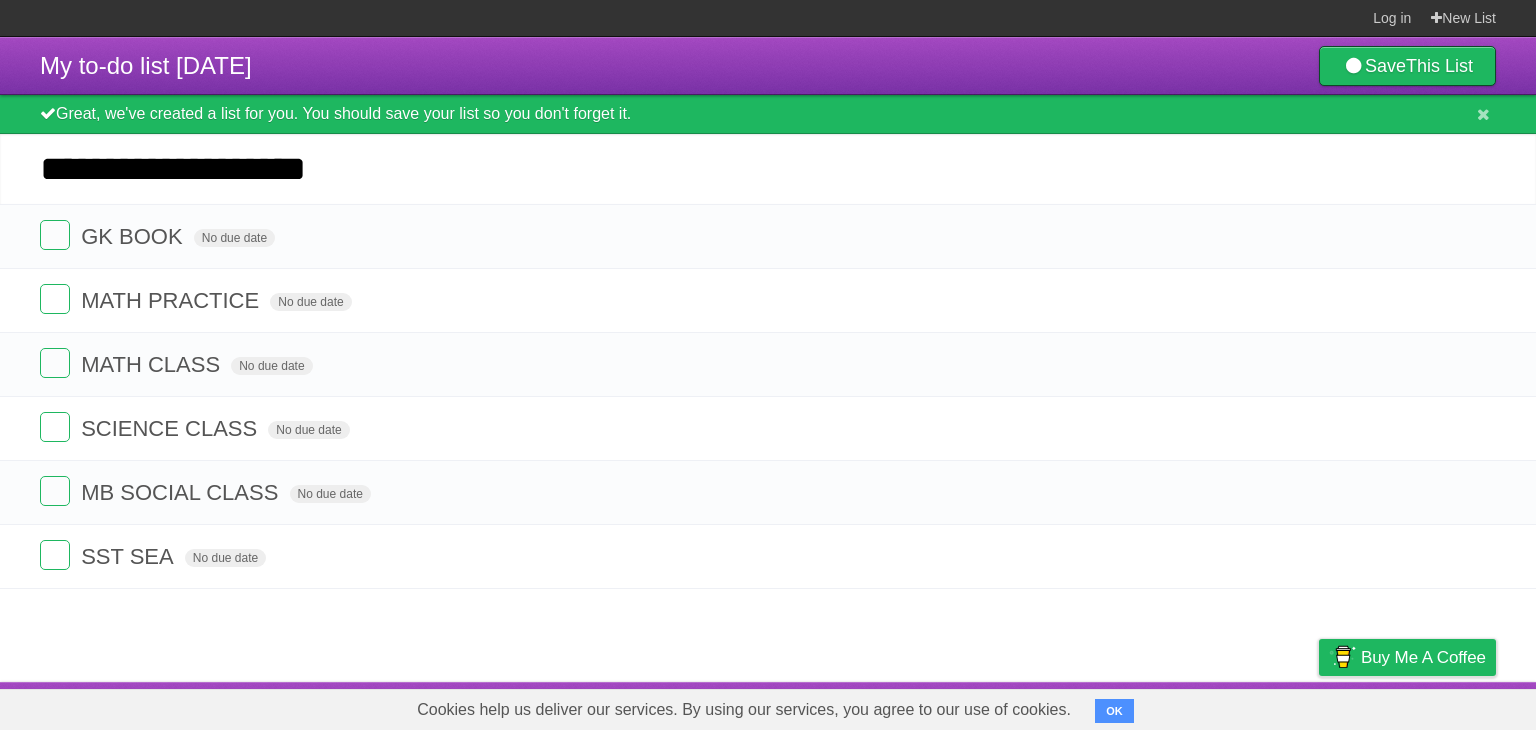 click on "**********" at bounding box center (768, 169) 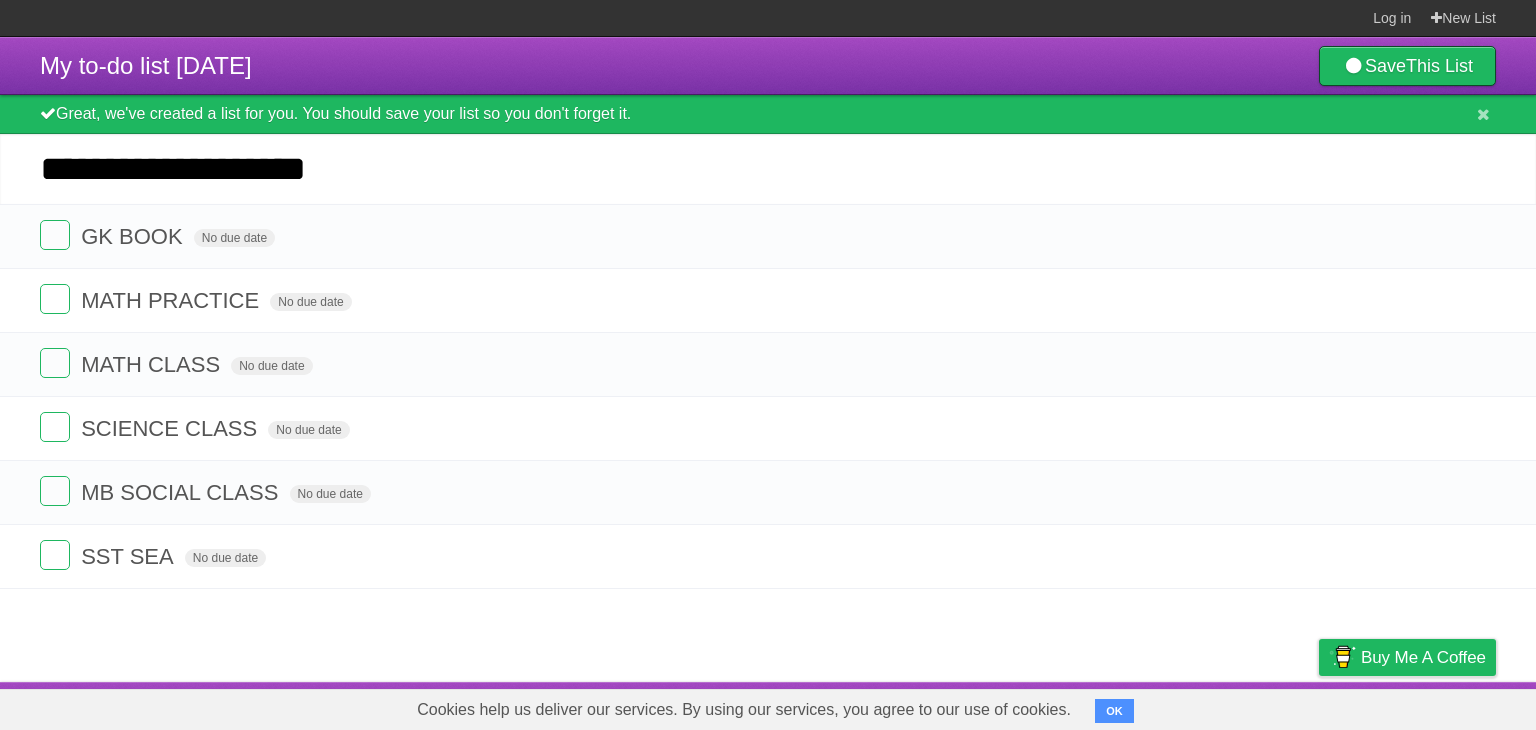 type 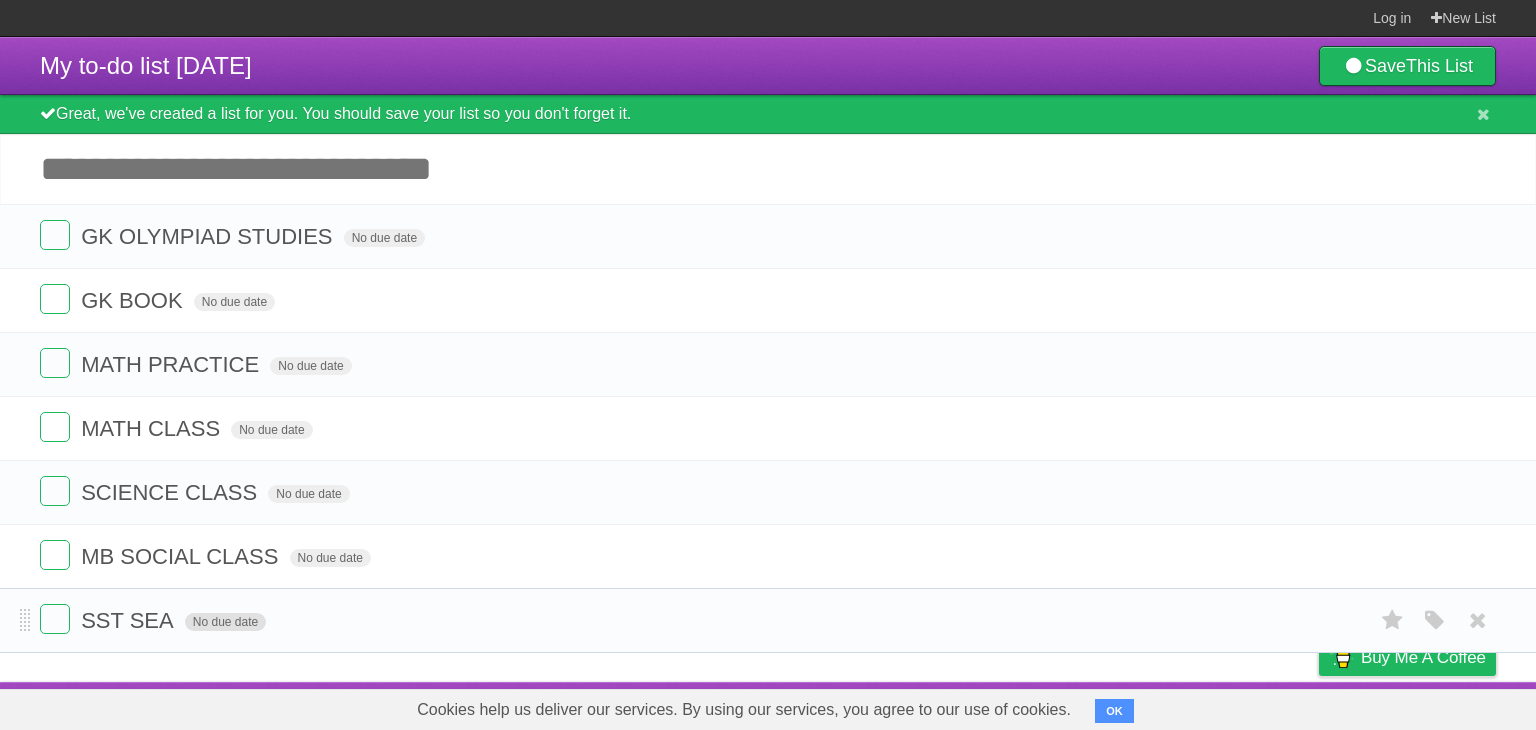 click on "No due date" at bounding box center [225, 622] 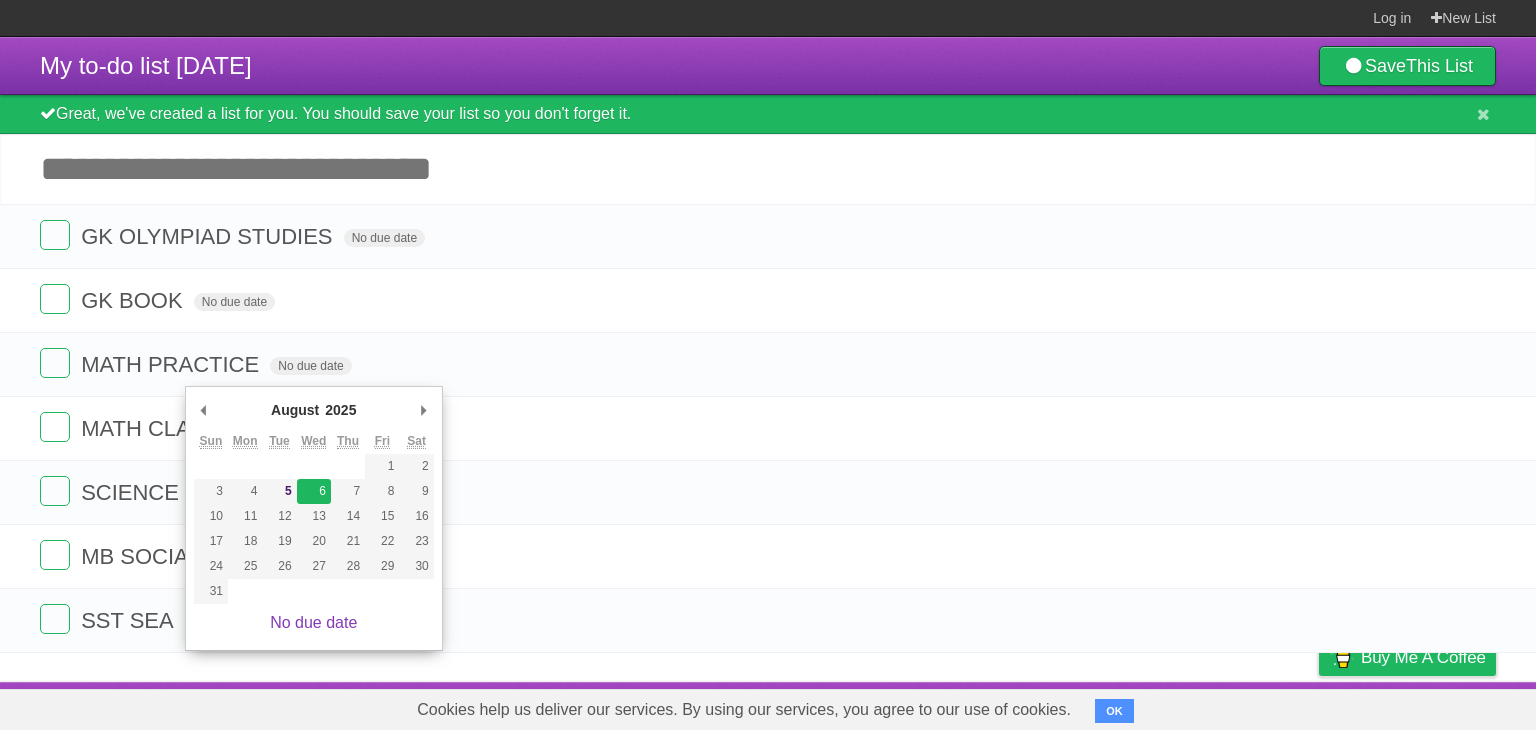 type on "[DAY] [MONTH] [DATE] [YEAR]" 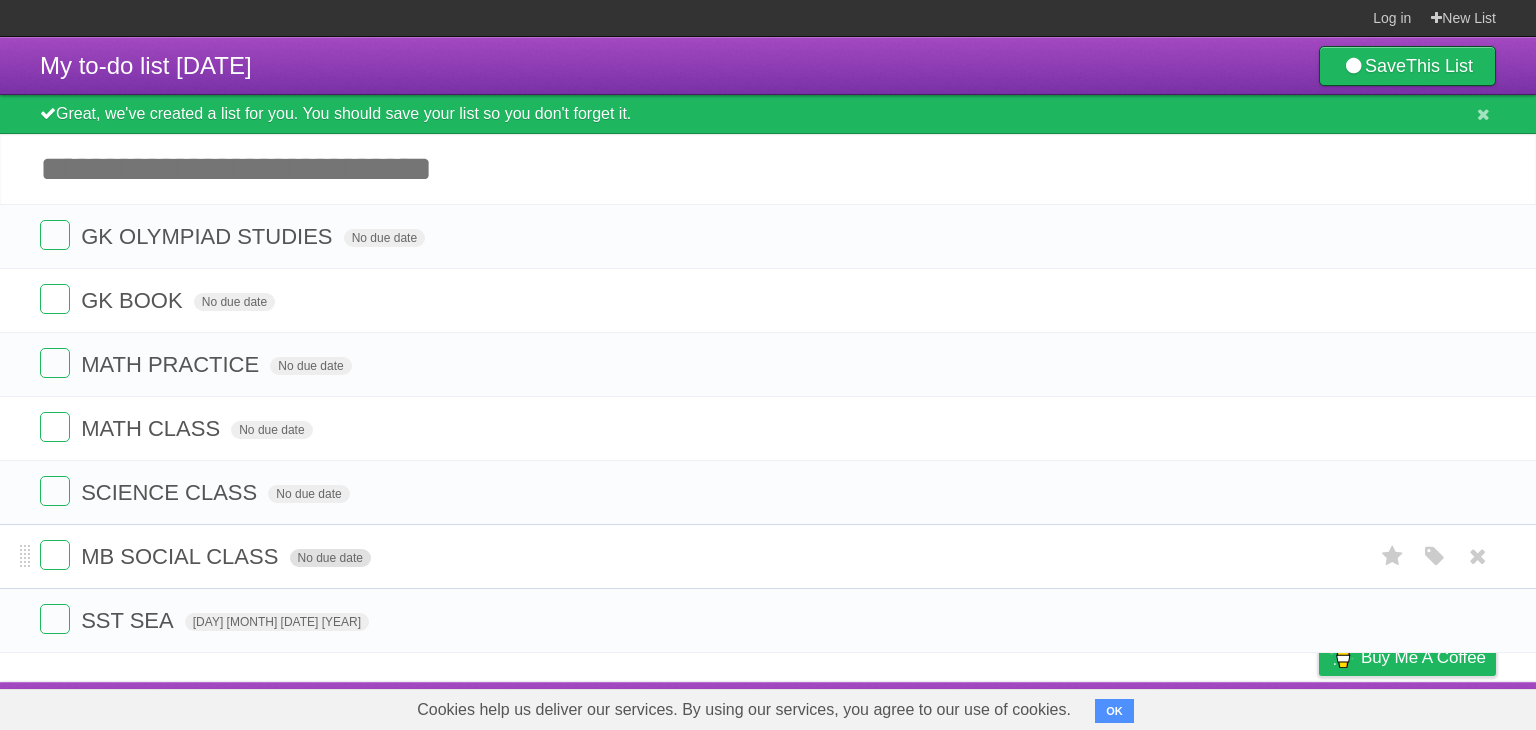 click on "No due date" at bounding box center (330, 558) 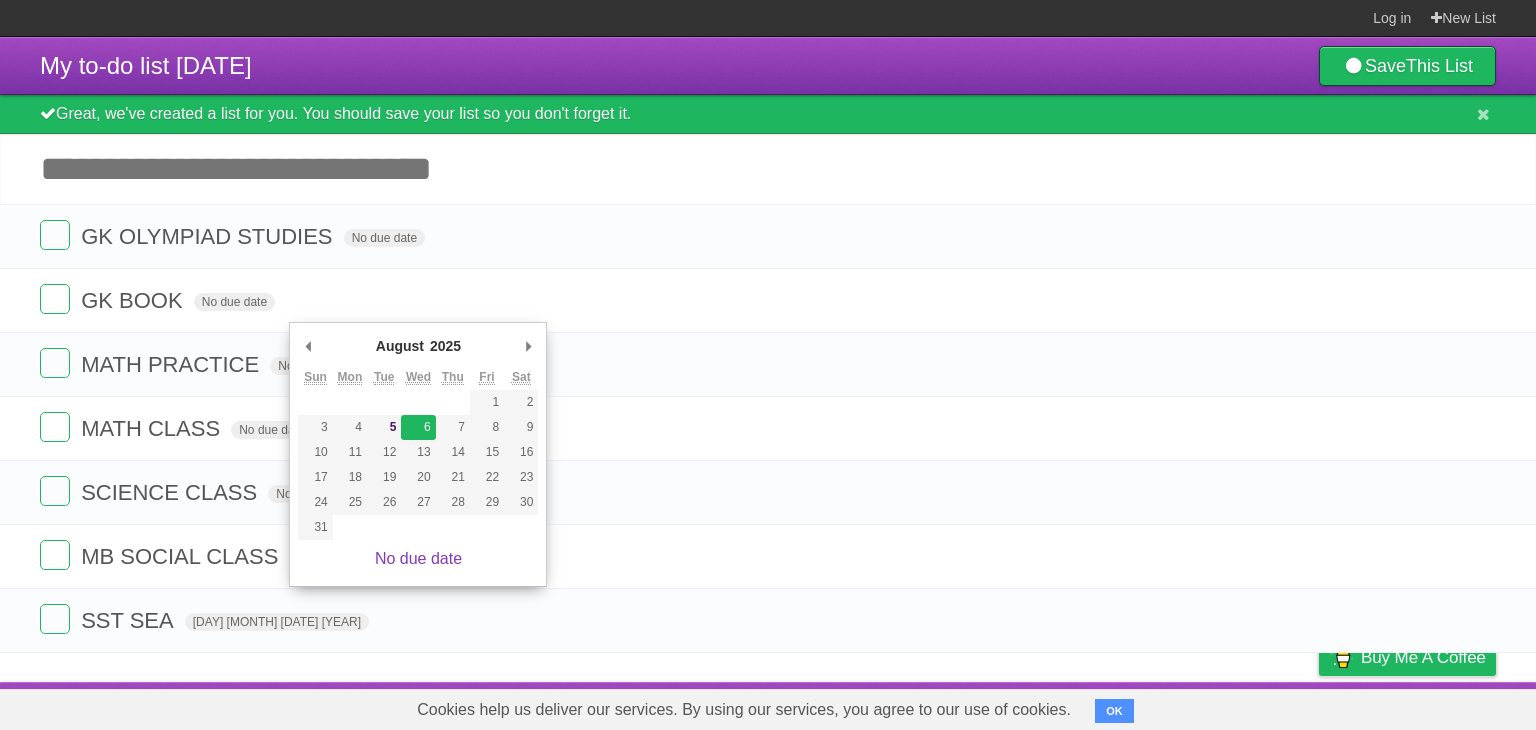 type on "[DAY] [MONTH] [DATE] [YEAR]" 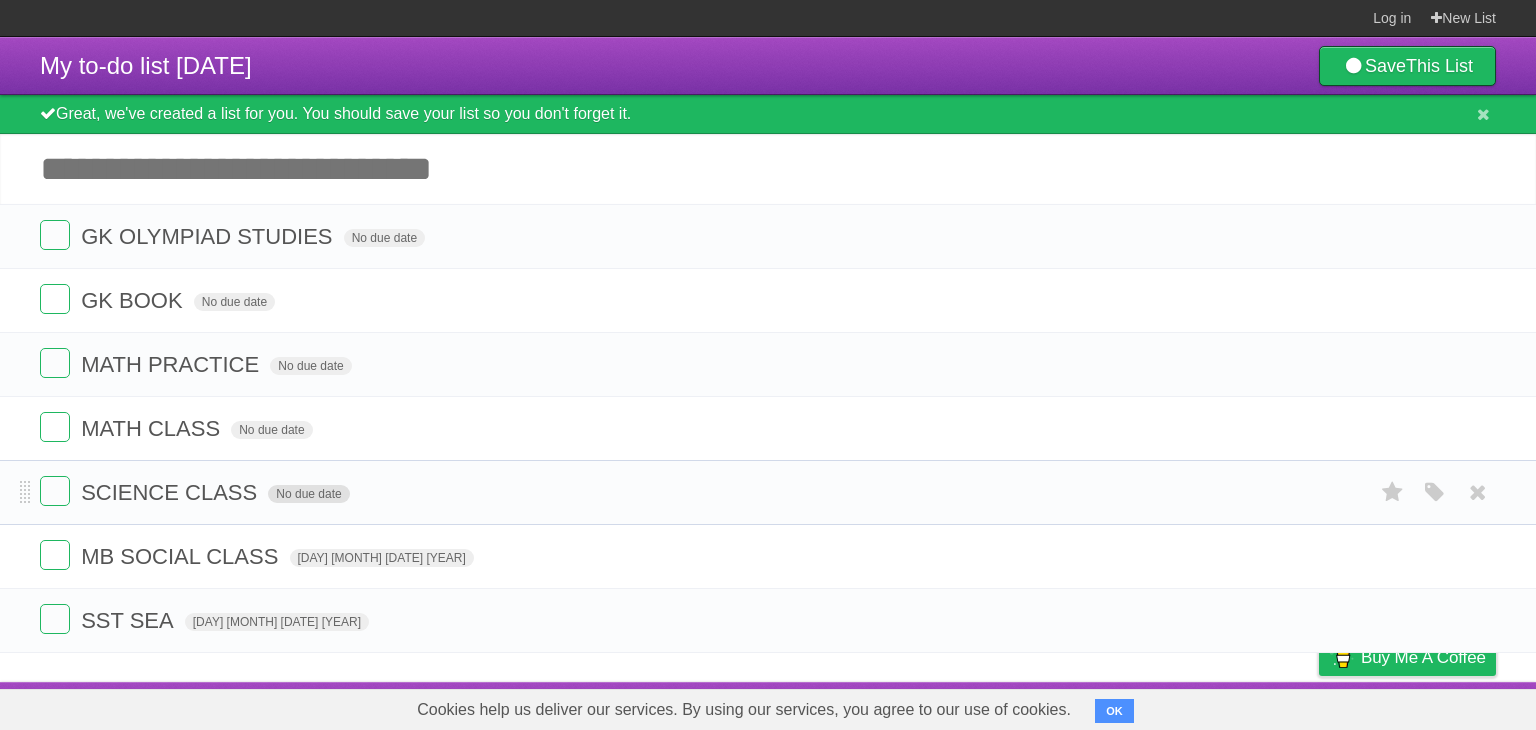 click on "No due date" at bounding box center (308, 494) 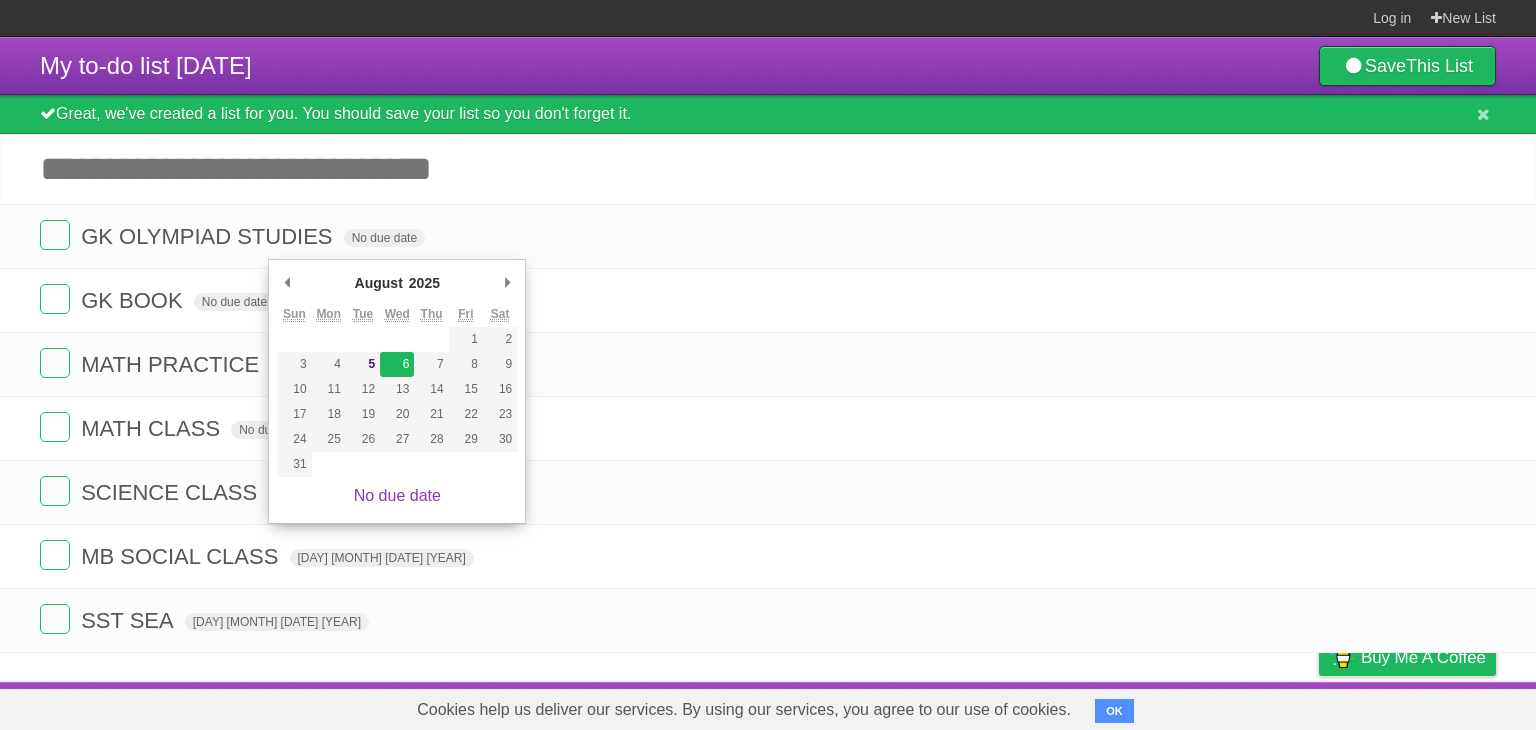 type on "[DAY] [MONTH] [DATE] [YEAR]" 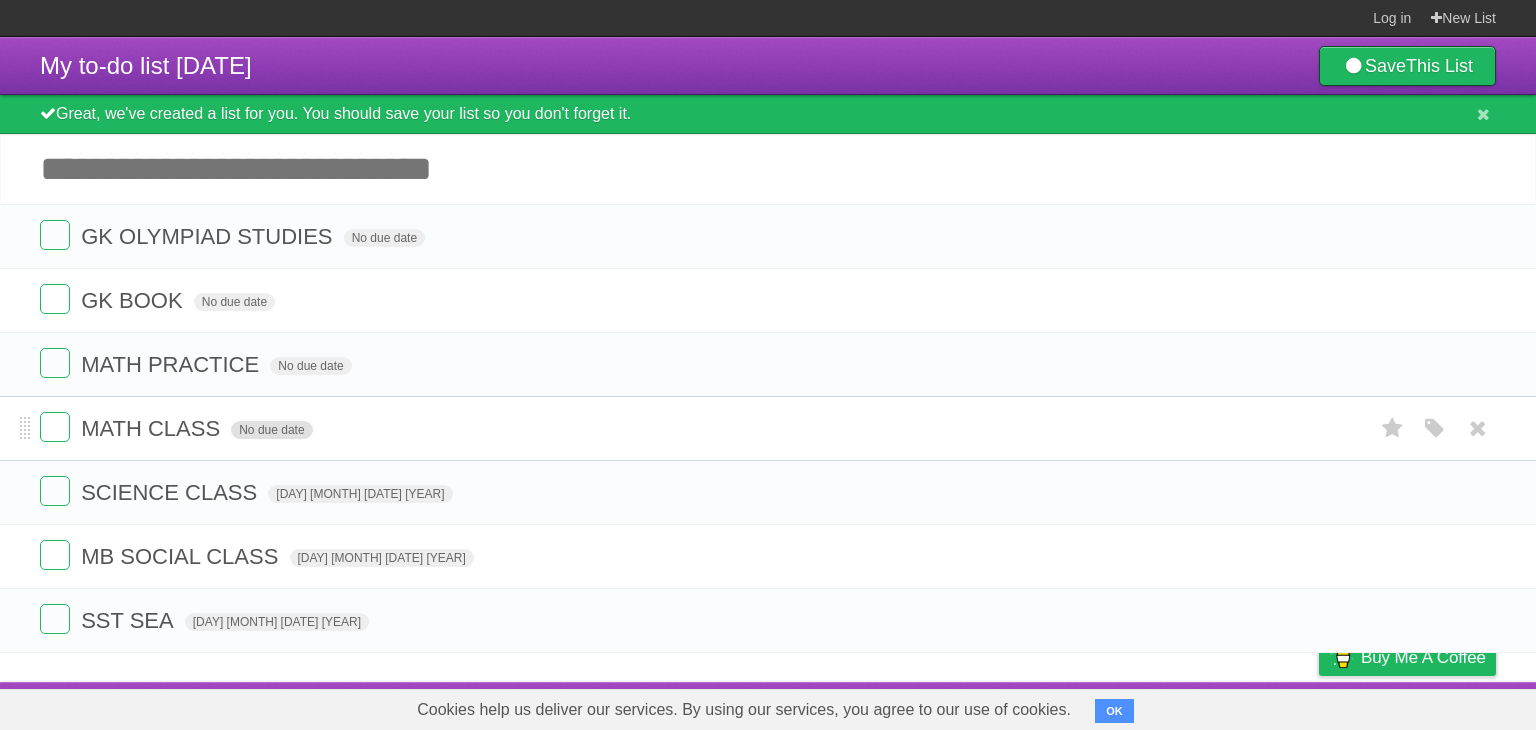 click on "No due date" at bounding box center (271, 430) 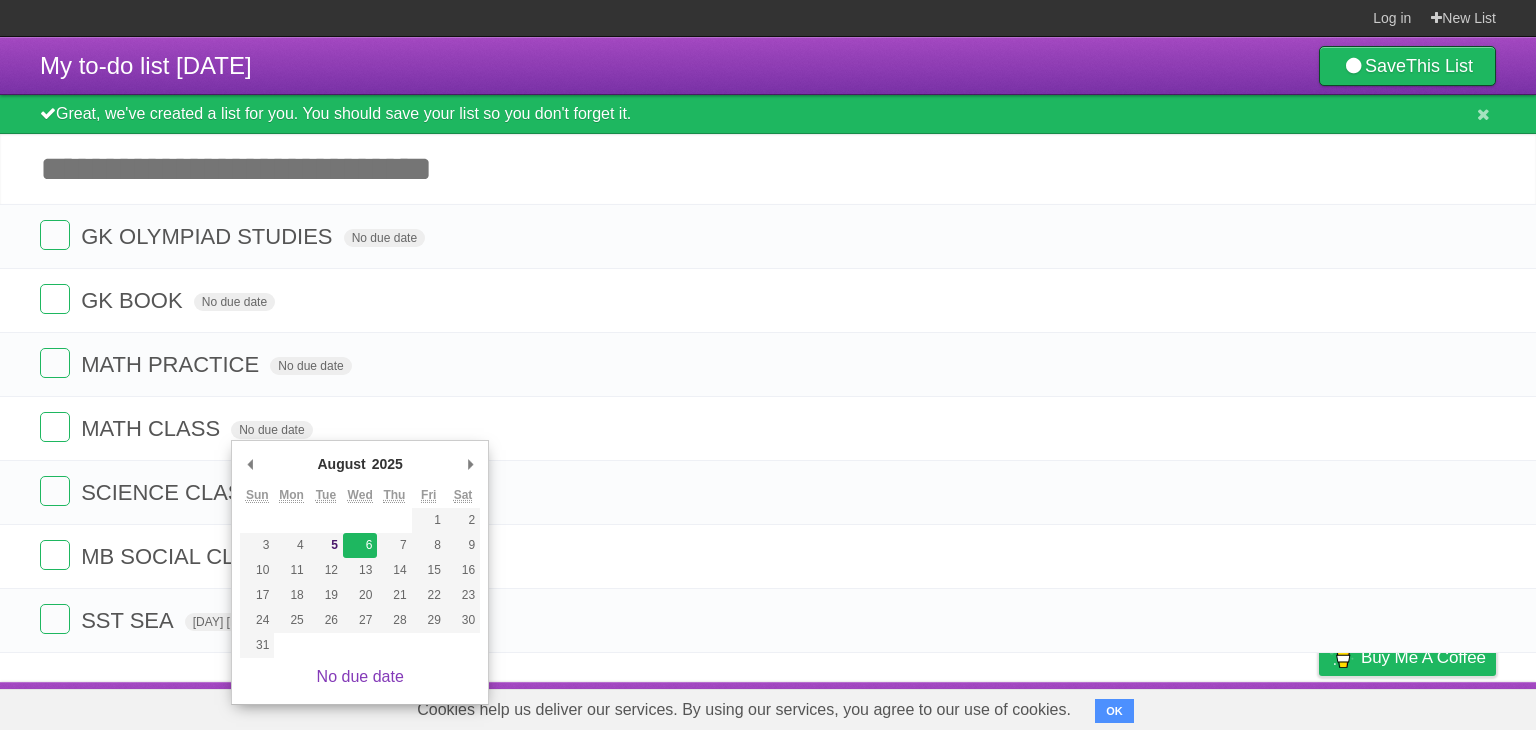 type on "[DAY] [MONTH] [DATE] [YEAR]" 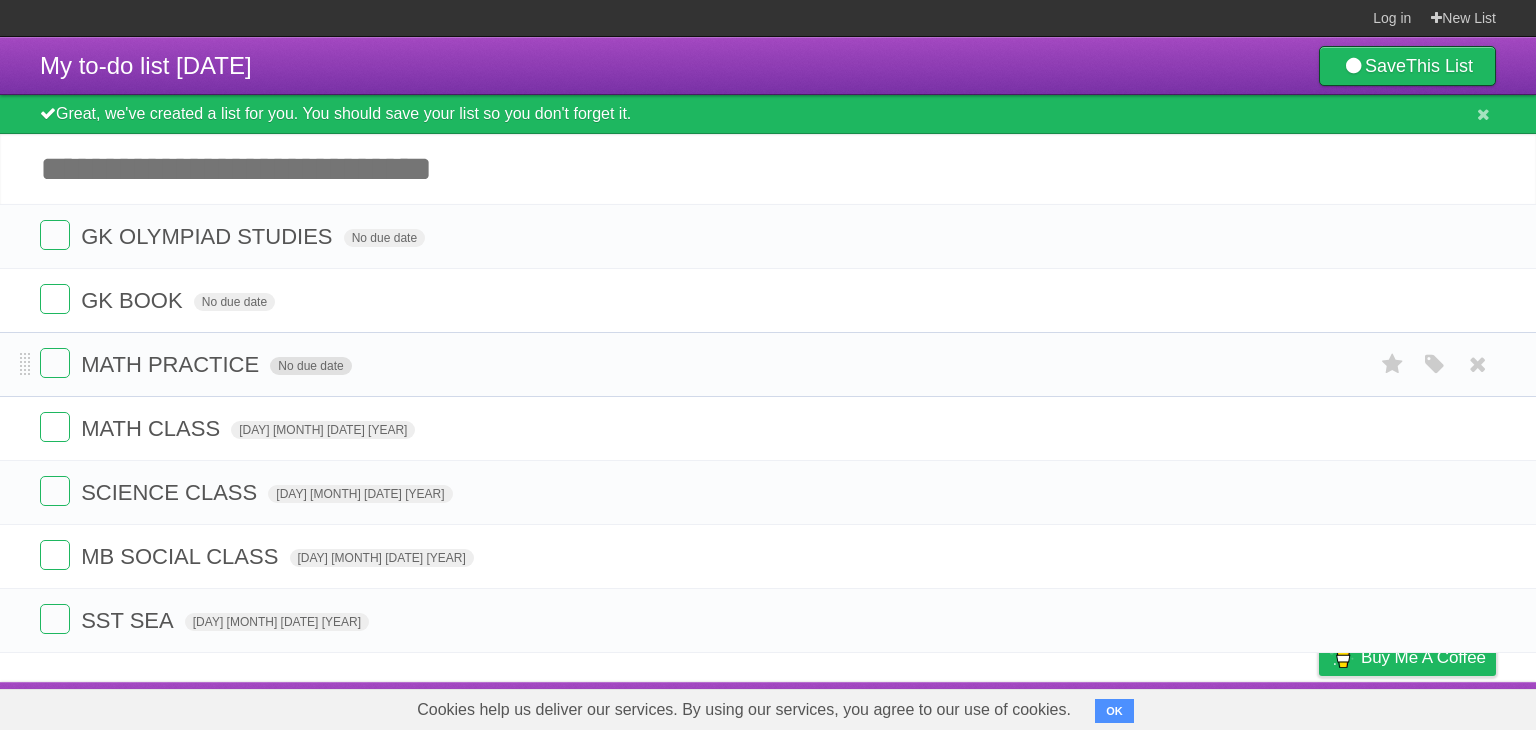 click on "No due date" at bounding box center [310, 366] 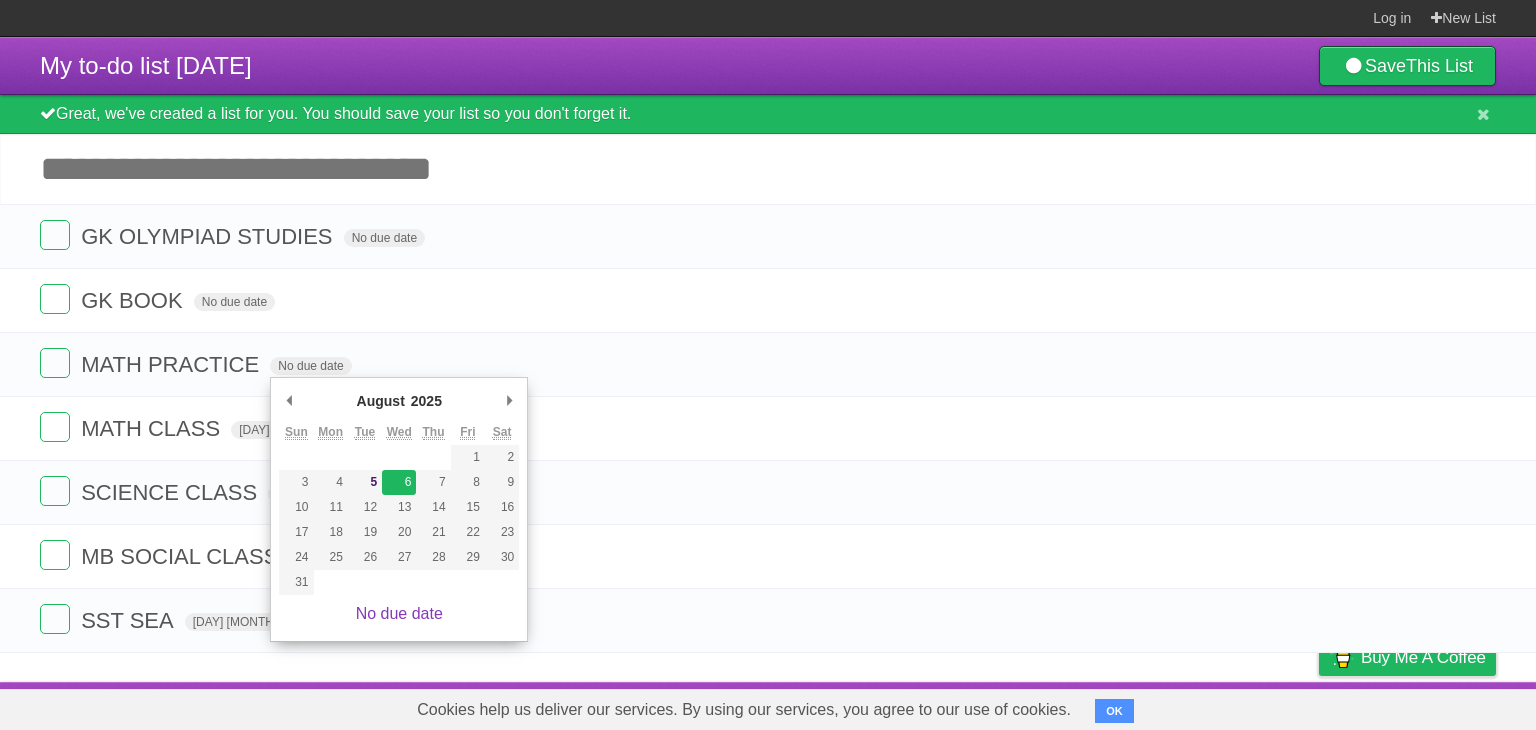 type on "[DAY] [MONTH] [DATE] [YEAR]" 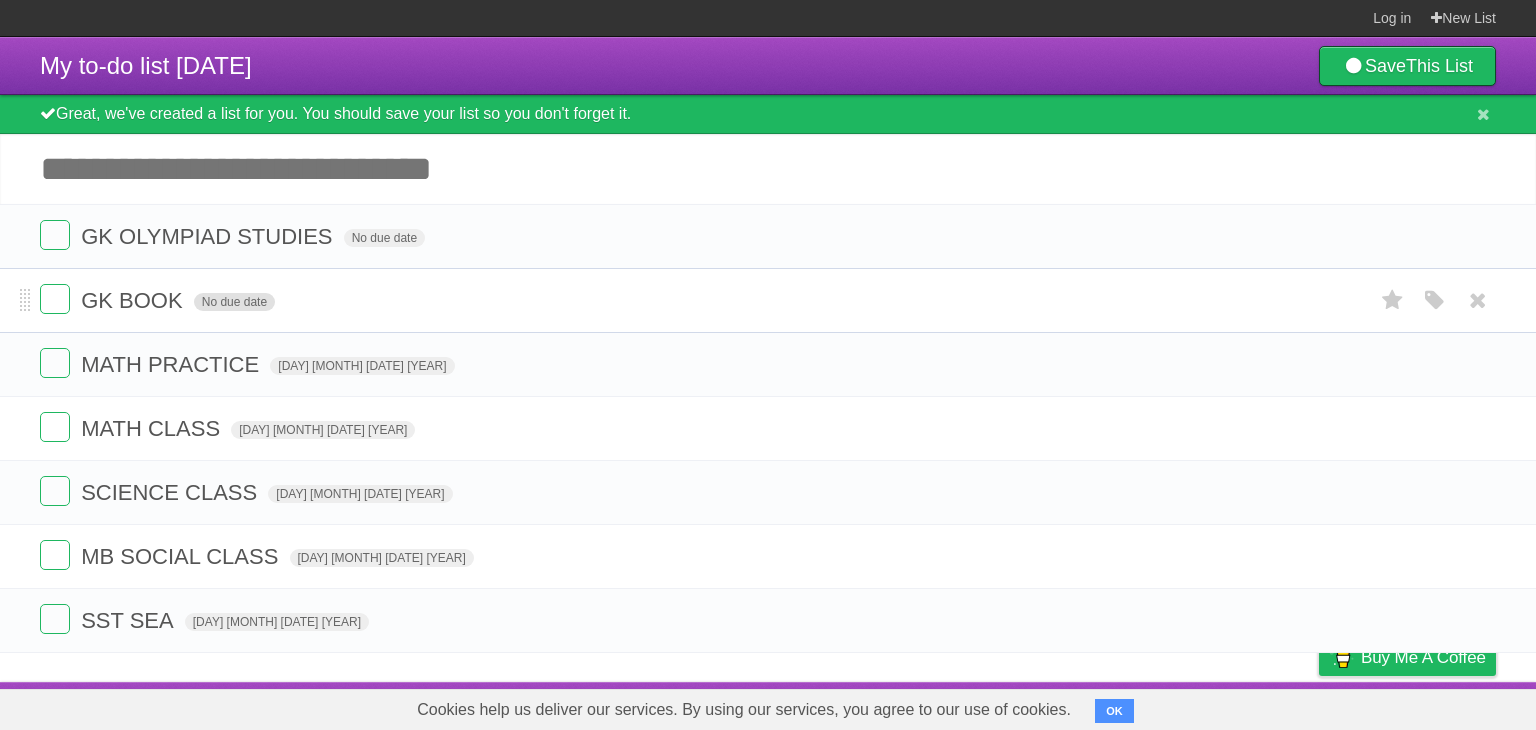 click on "No due date" at bounding box center (234, 302) 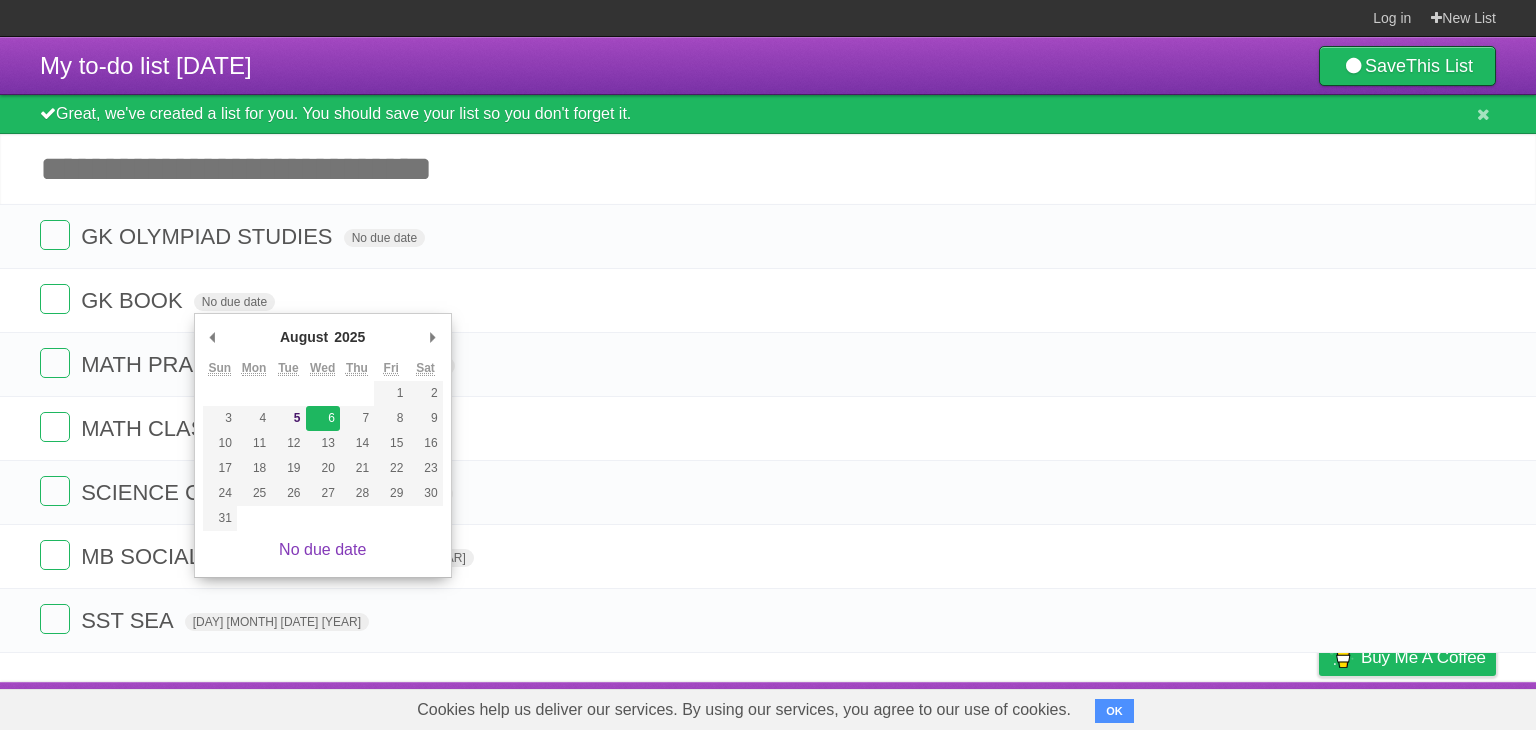 type on "[DAY] [MONTH] [DATE] [YEAR]" 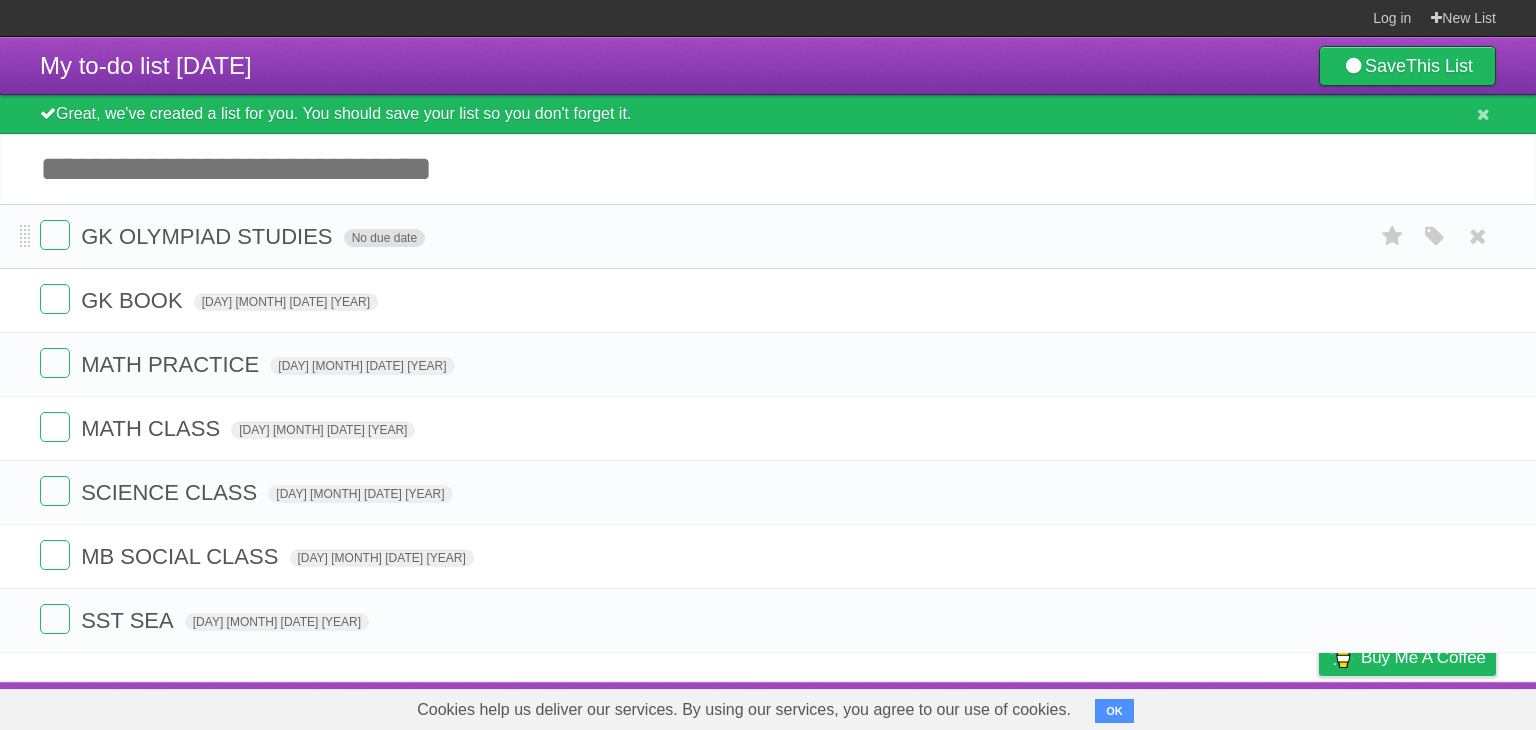 click on "No due date" at bounding box center (384, 238) 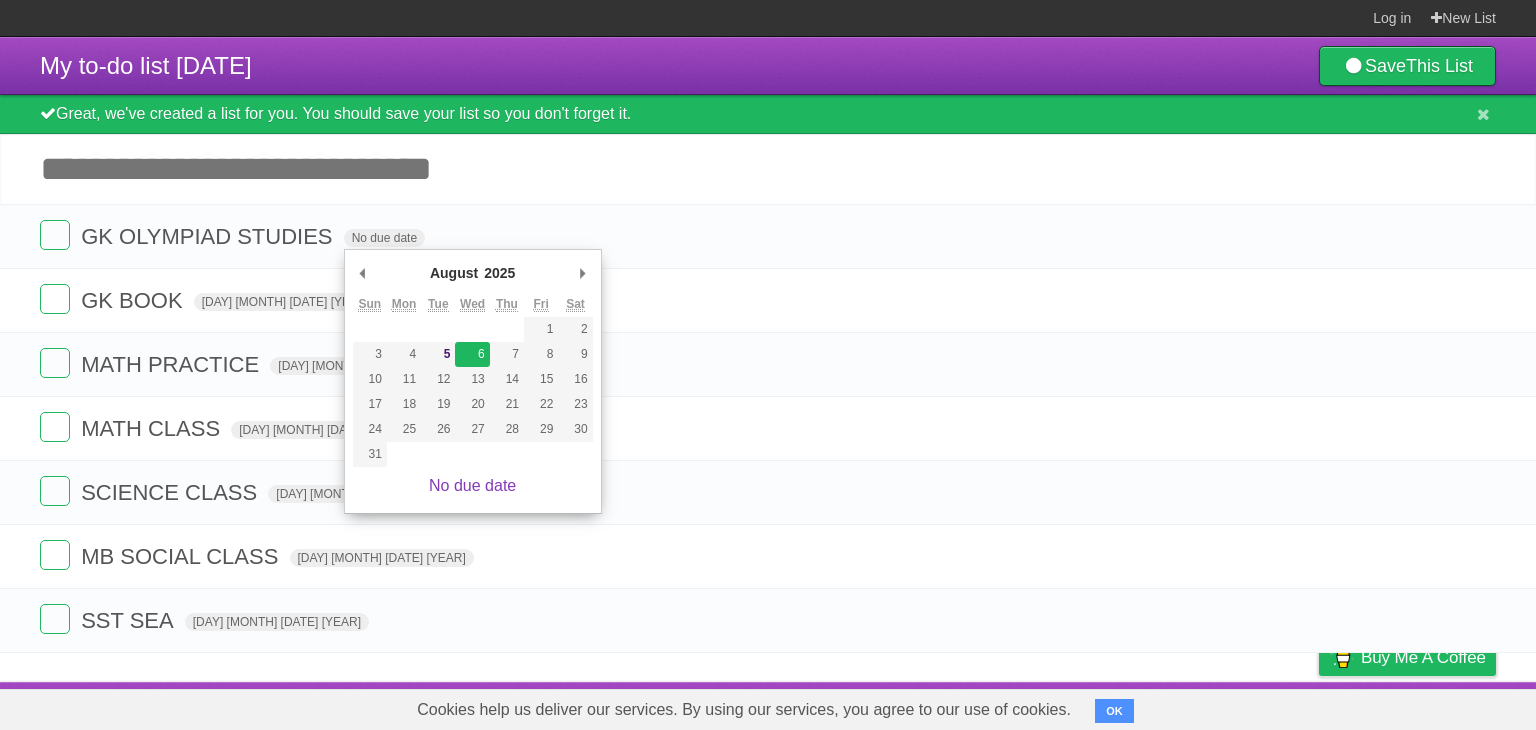 type on "[DAY] [MONTH] [DATE] [YEAR]" 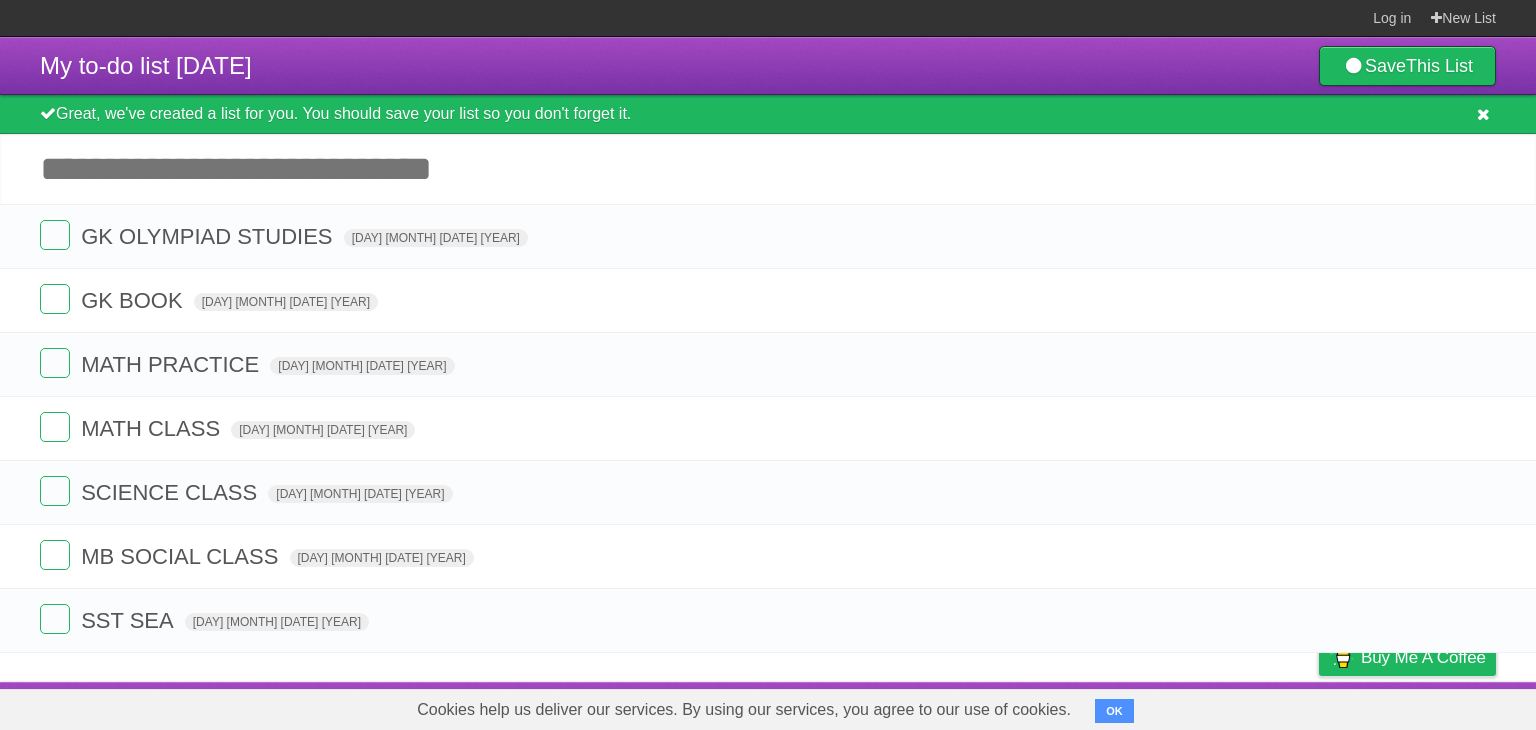 click at bounding box center [1483, 114] 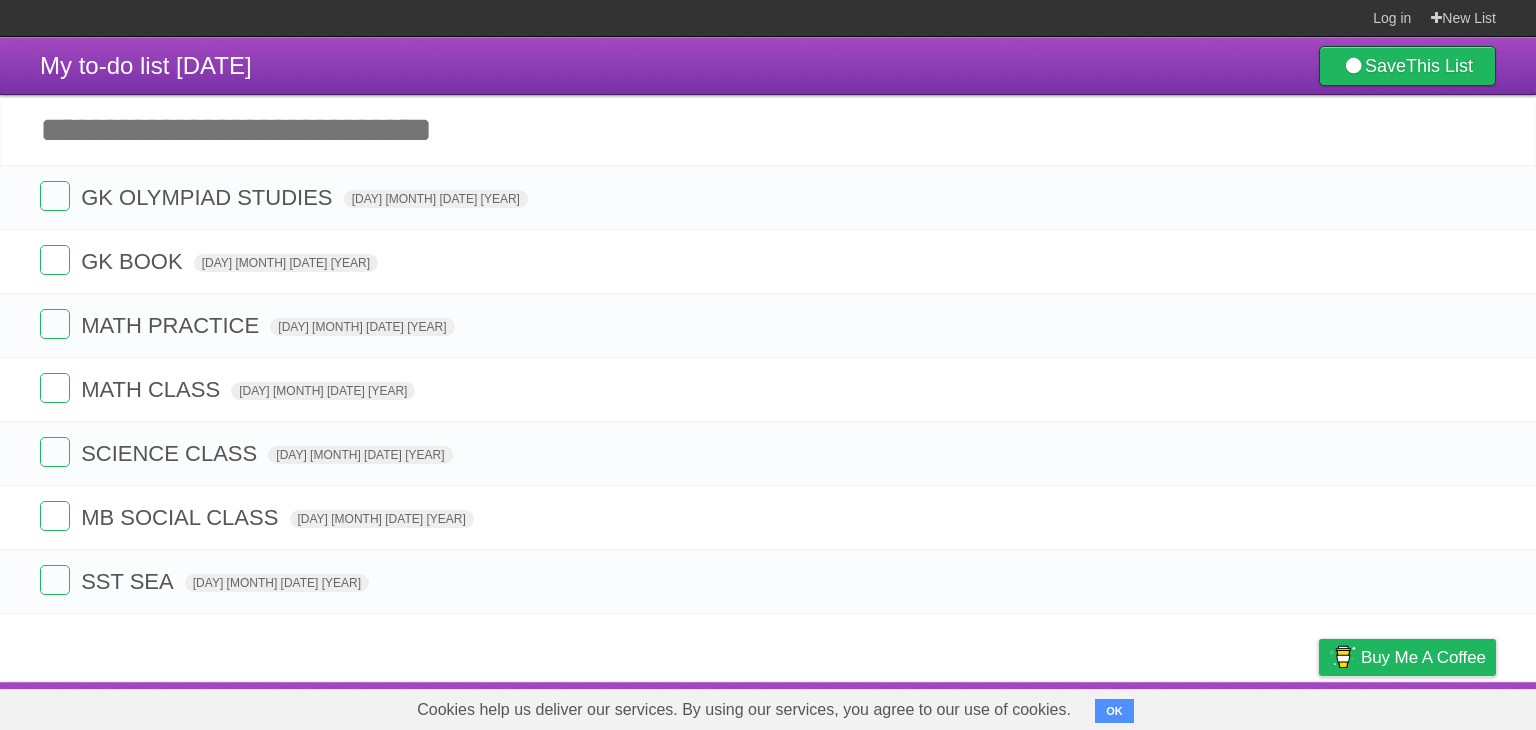 click on "OK" at bounding box center [1114, 711] 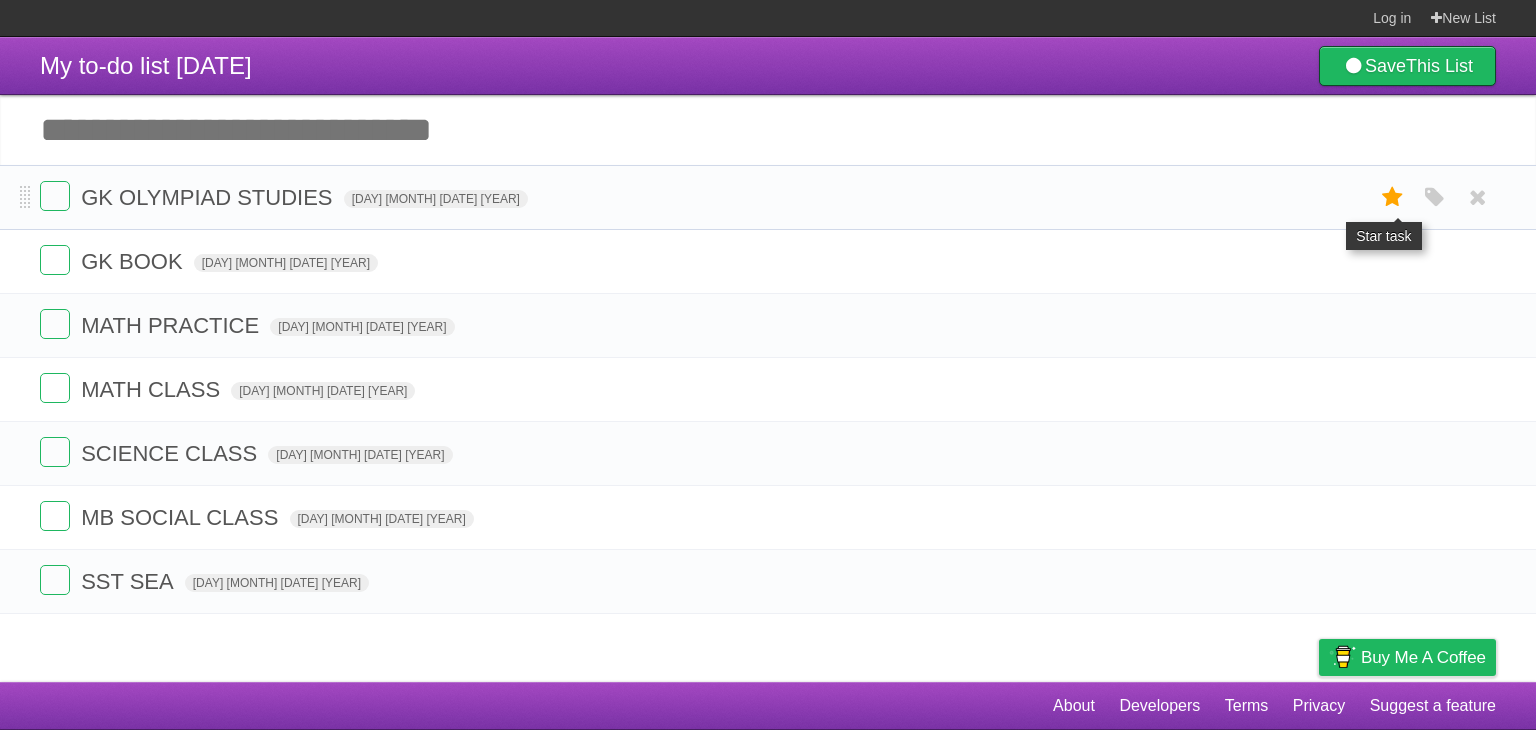click at bounding box center [1393, 197] 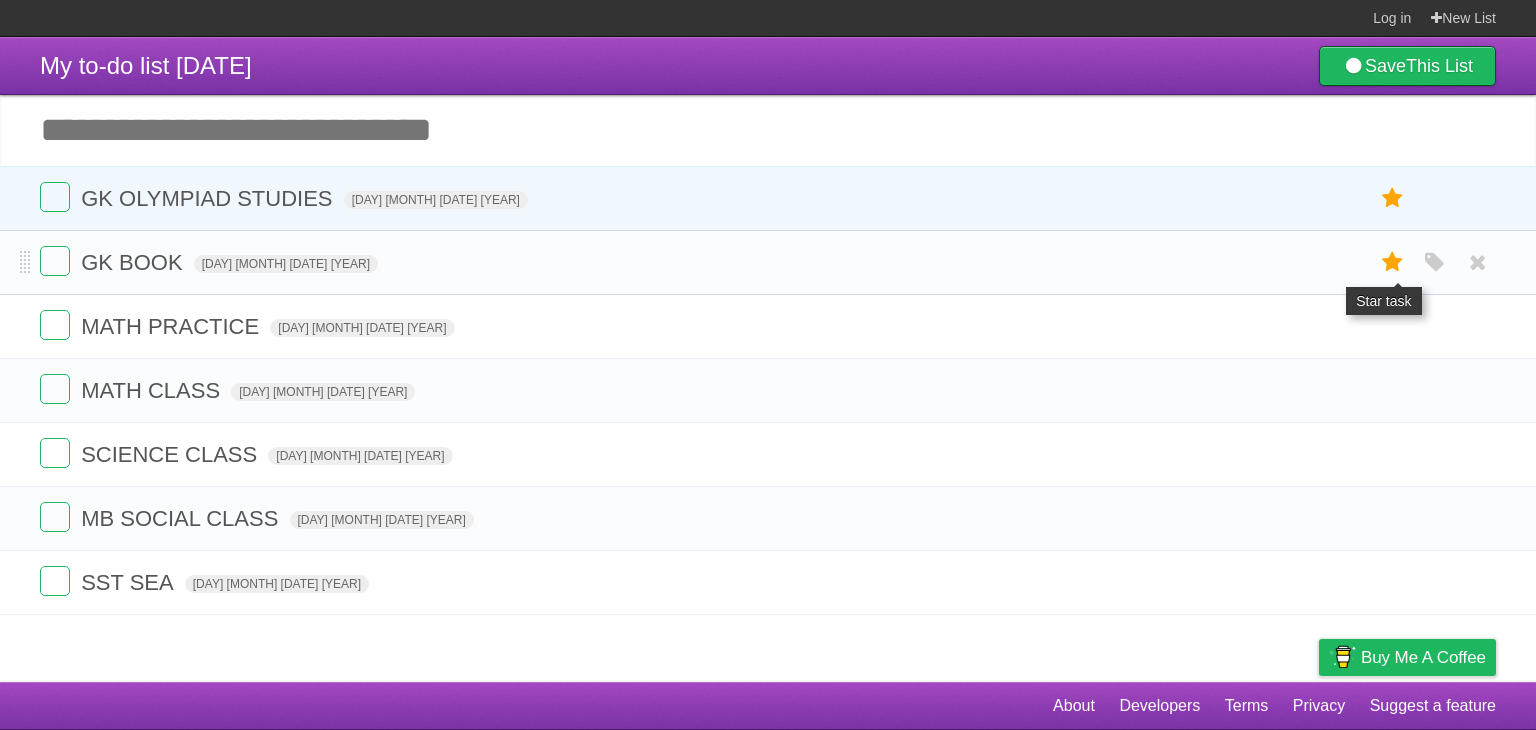 click at bounding box center (1393, 262) 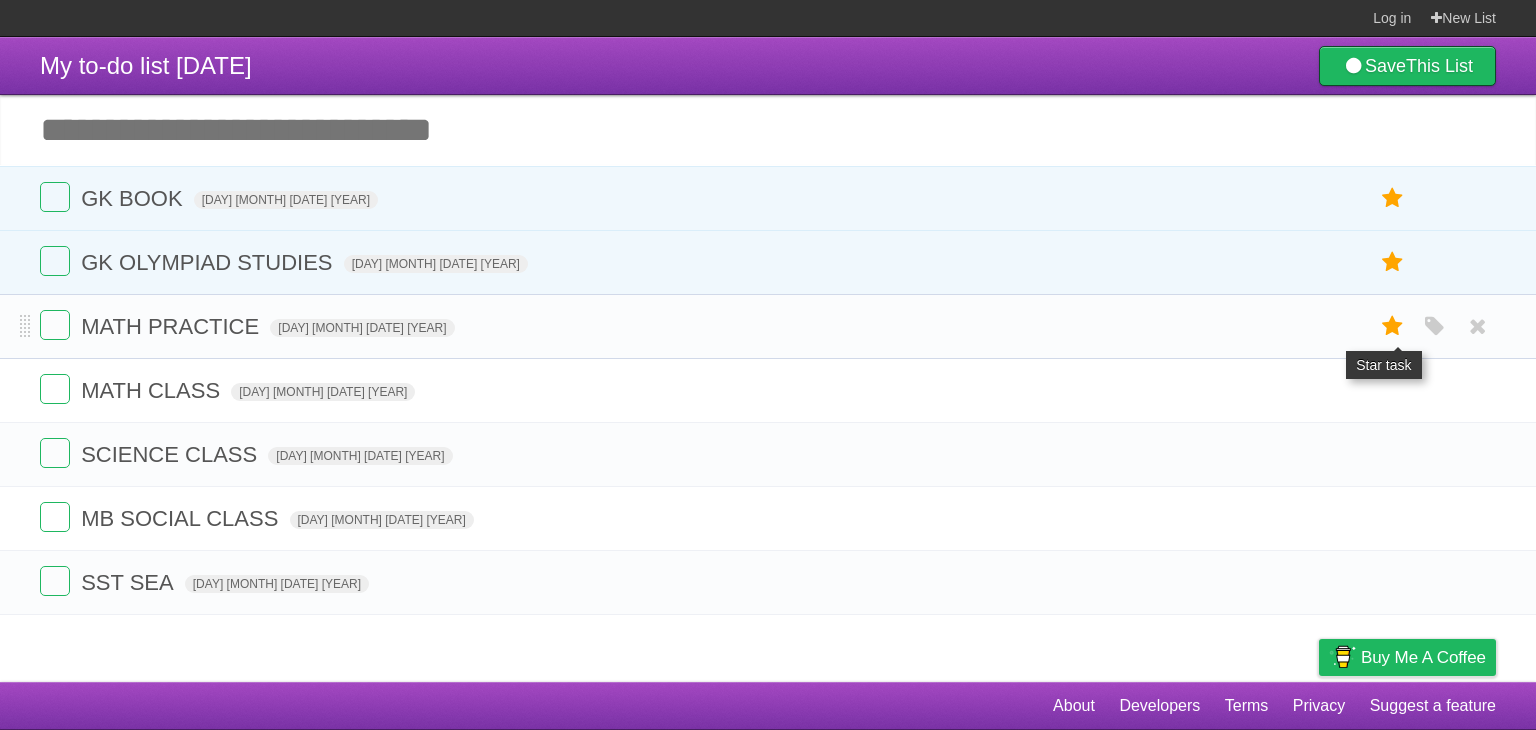 click at bounding box center (1393, 326) 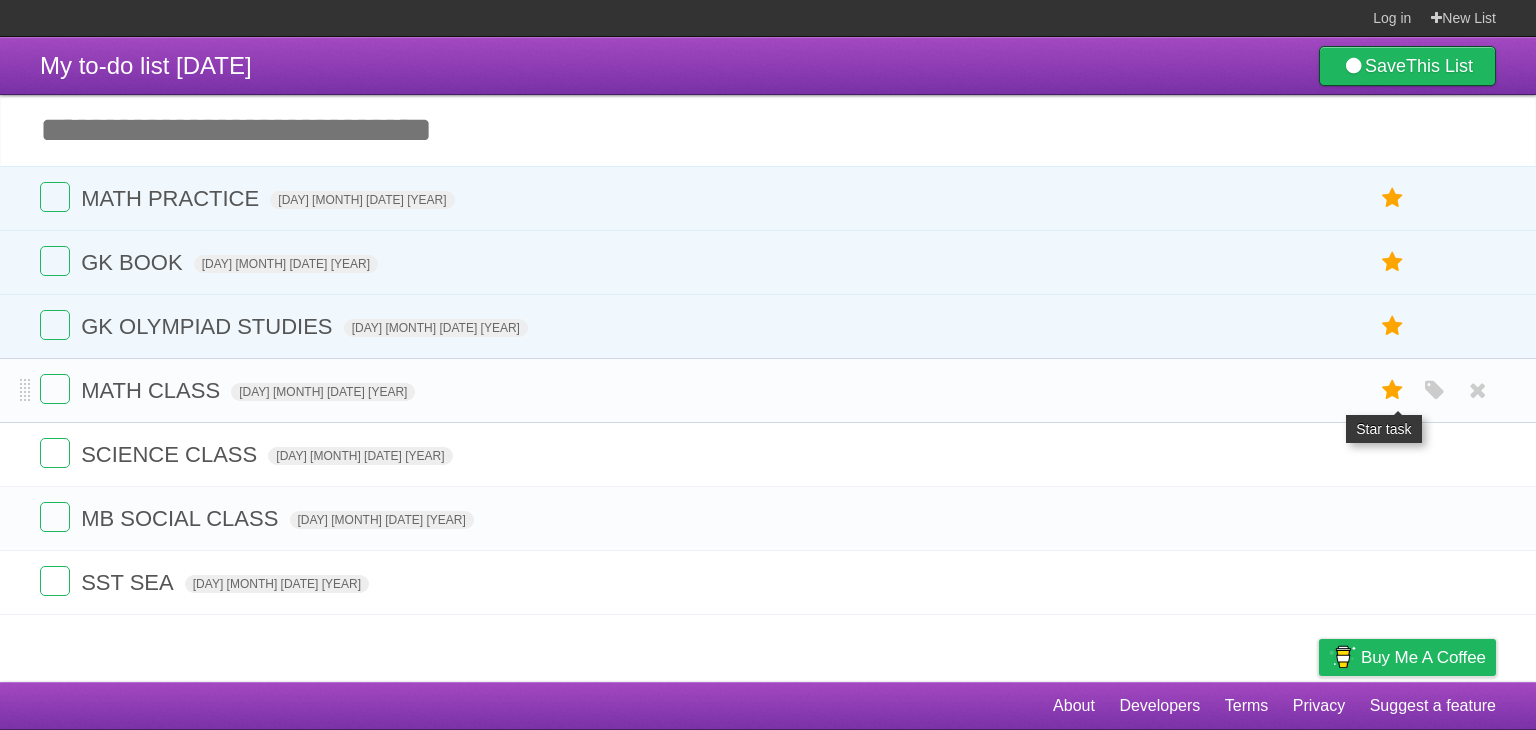 click at bounding box center [1393, 390] 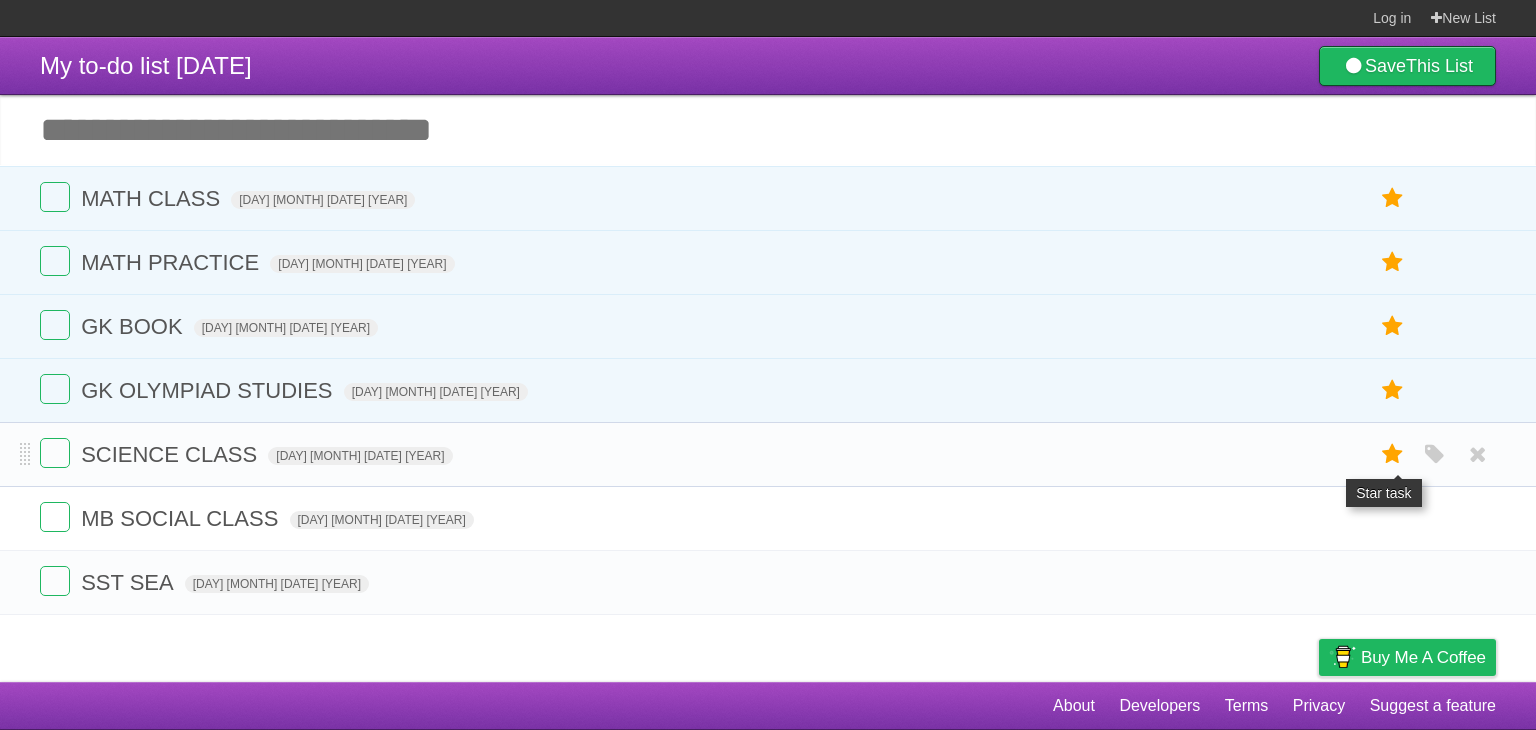 click at bounding box center (1393, 454) 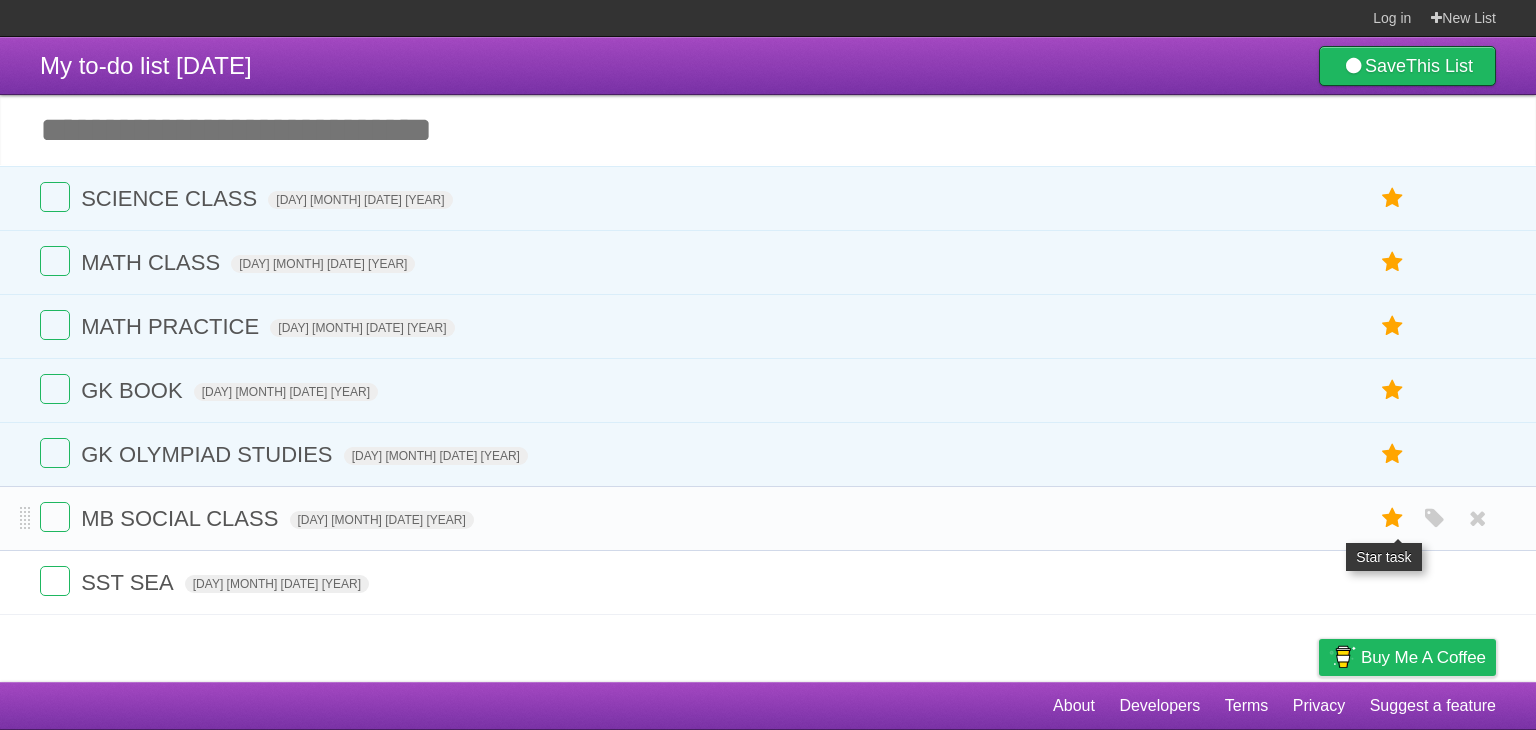 click at bounding box center [1393, 518] 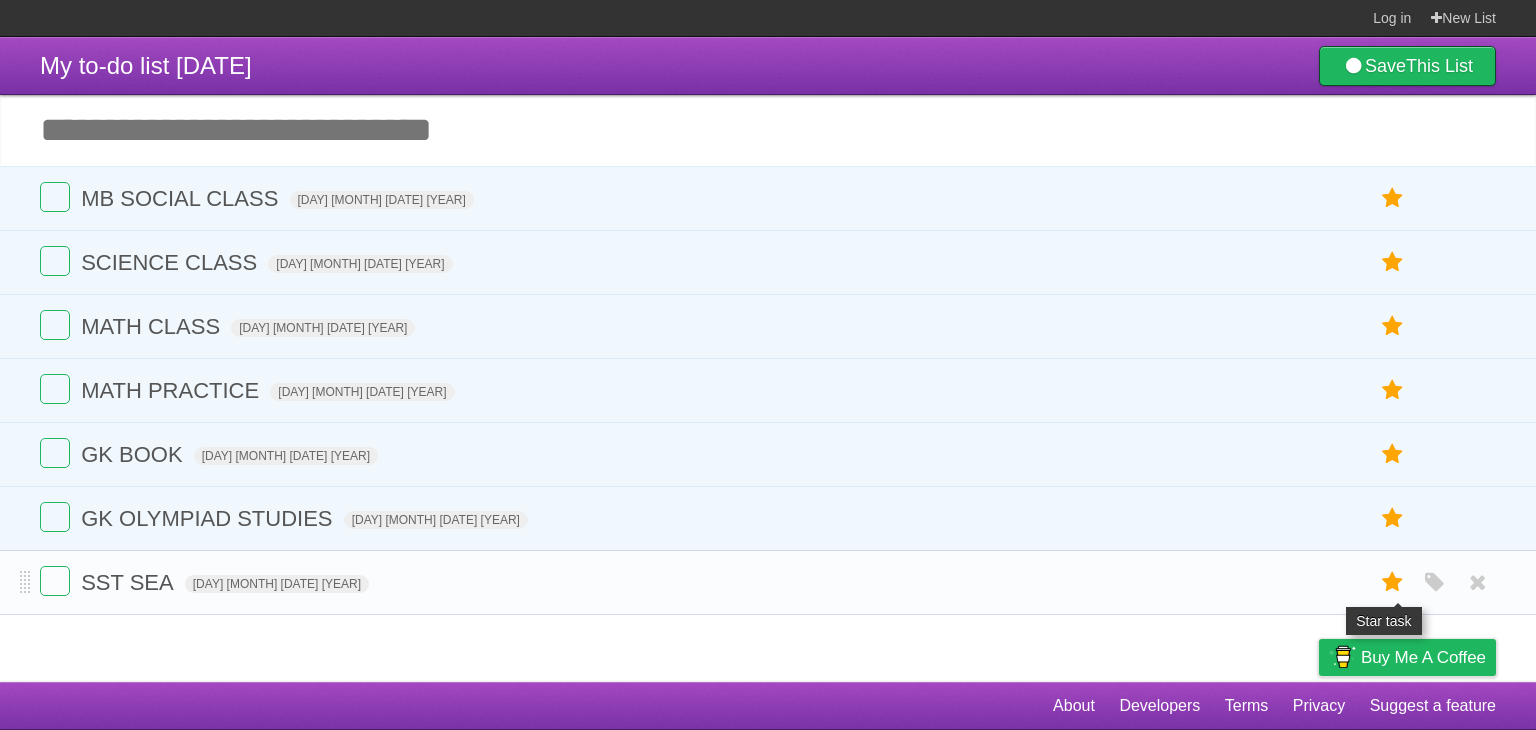 click at bounding box center (1393, 582) 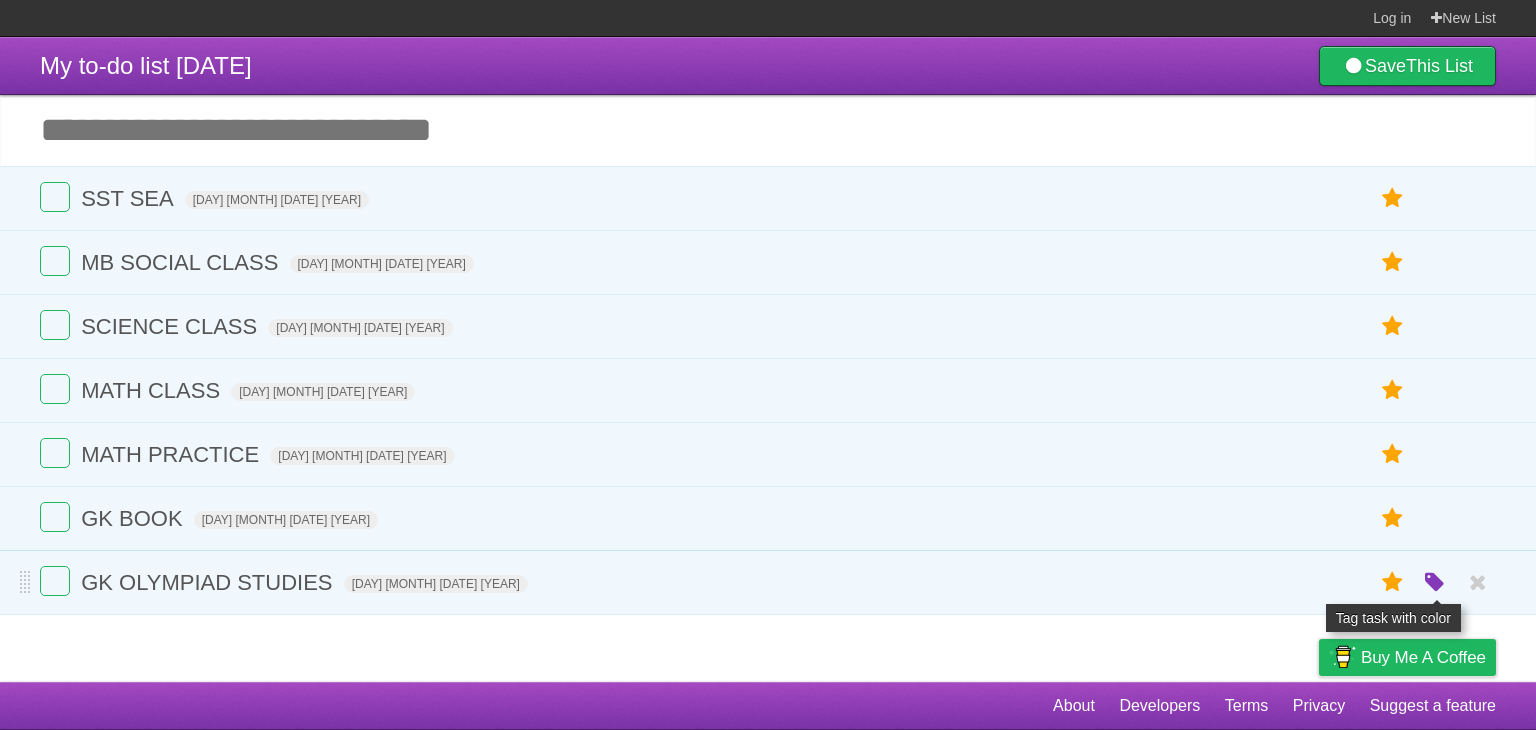 click at bounding box center [1435, 583] 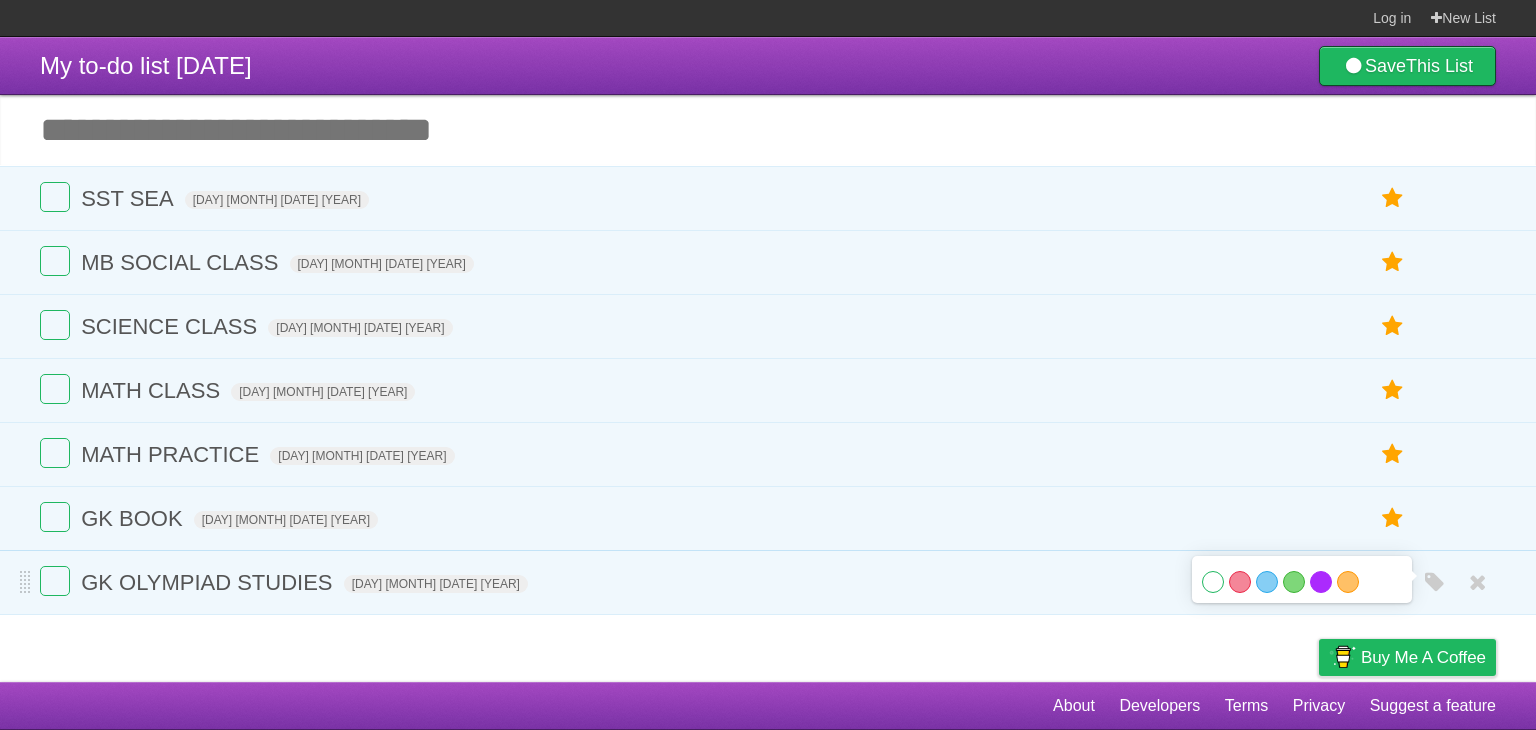 click on "Purple" at bounding box center [1321, 582] 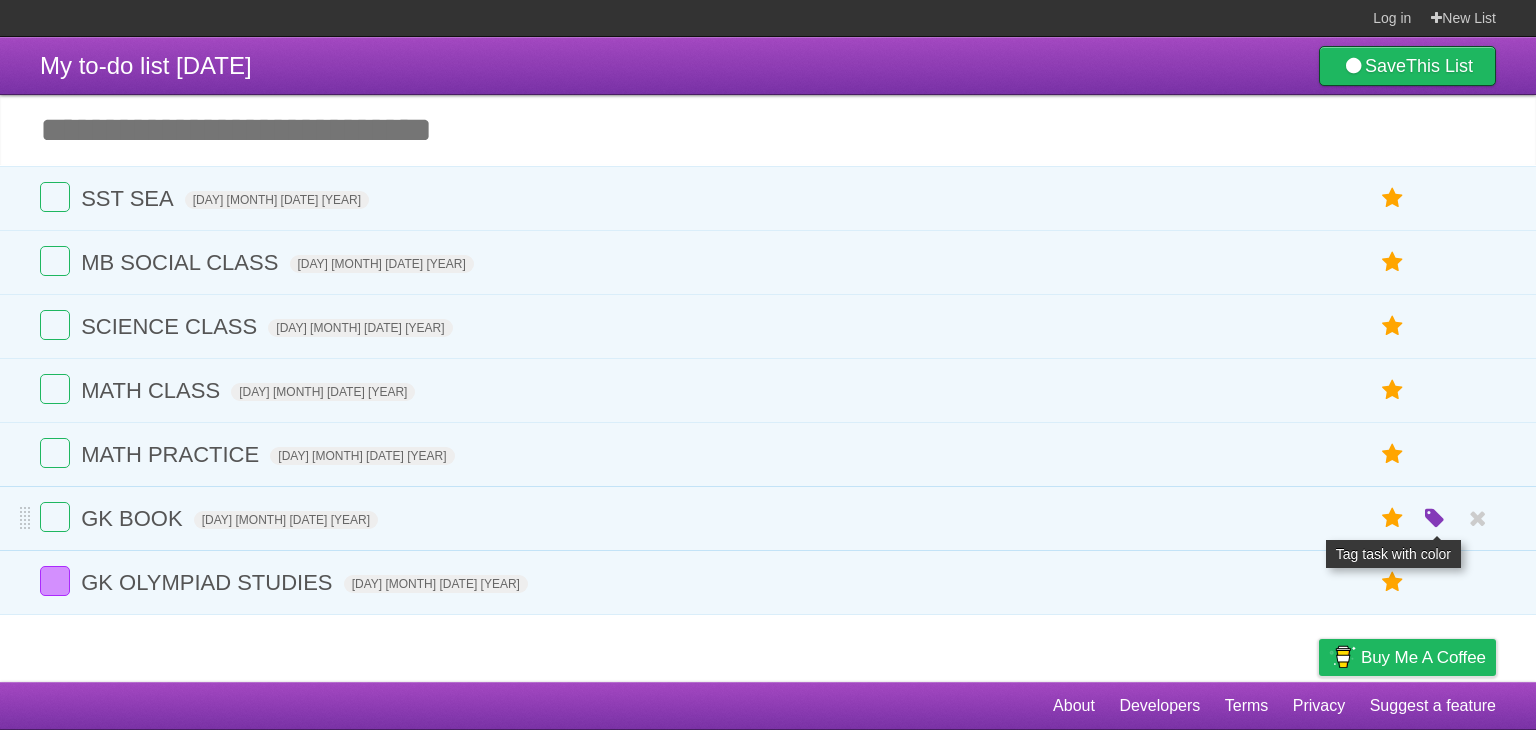 click at bounding box center (1435, 519) 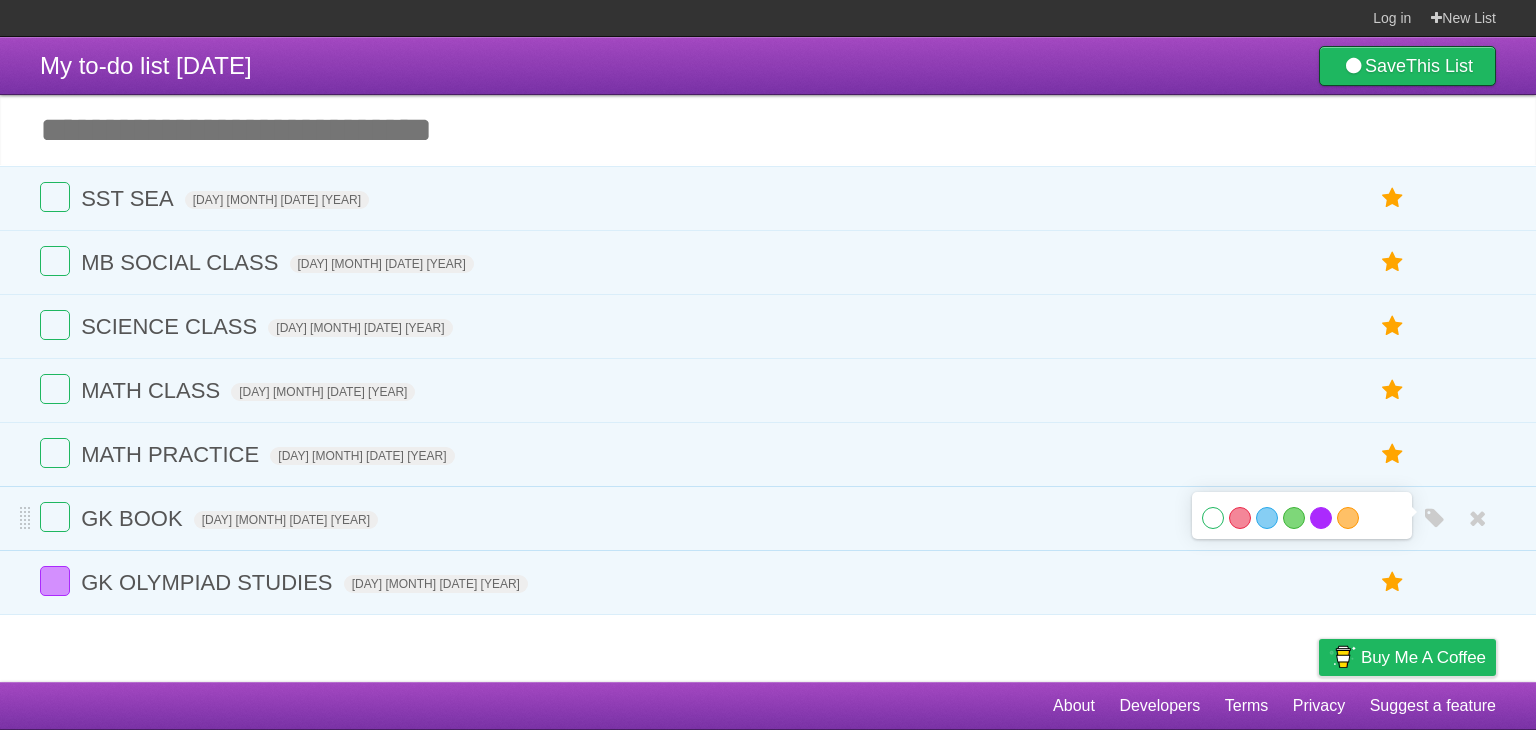 click on "Purple" at bounding box center [1321, 518] 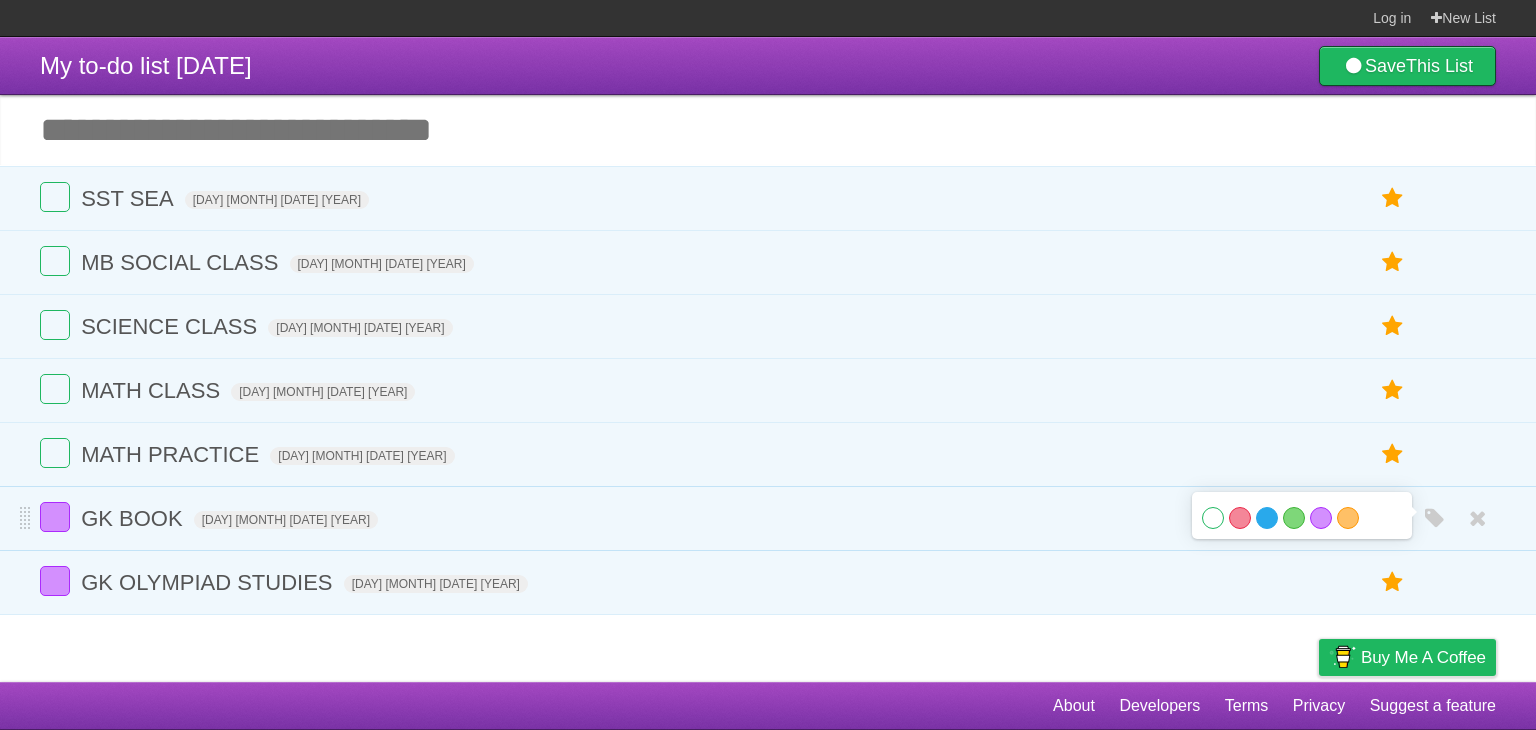click on "Blue" at bounding box center [1267, 518] 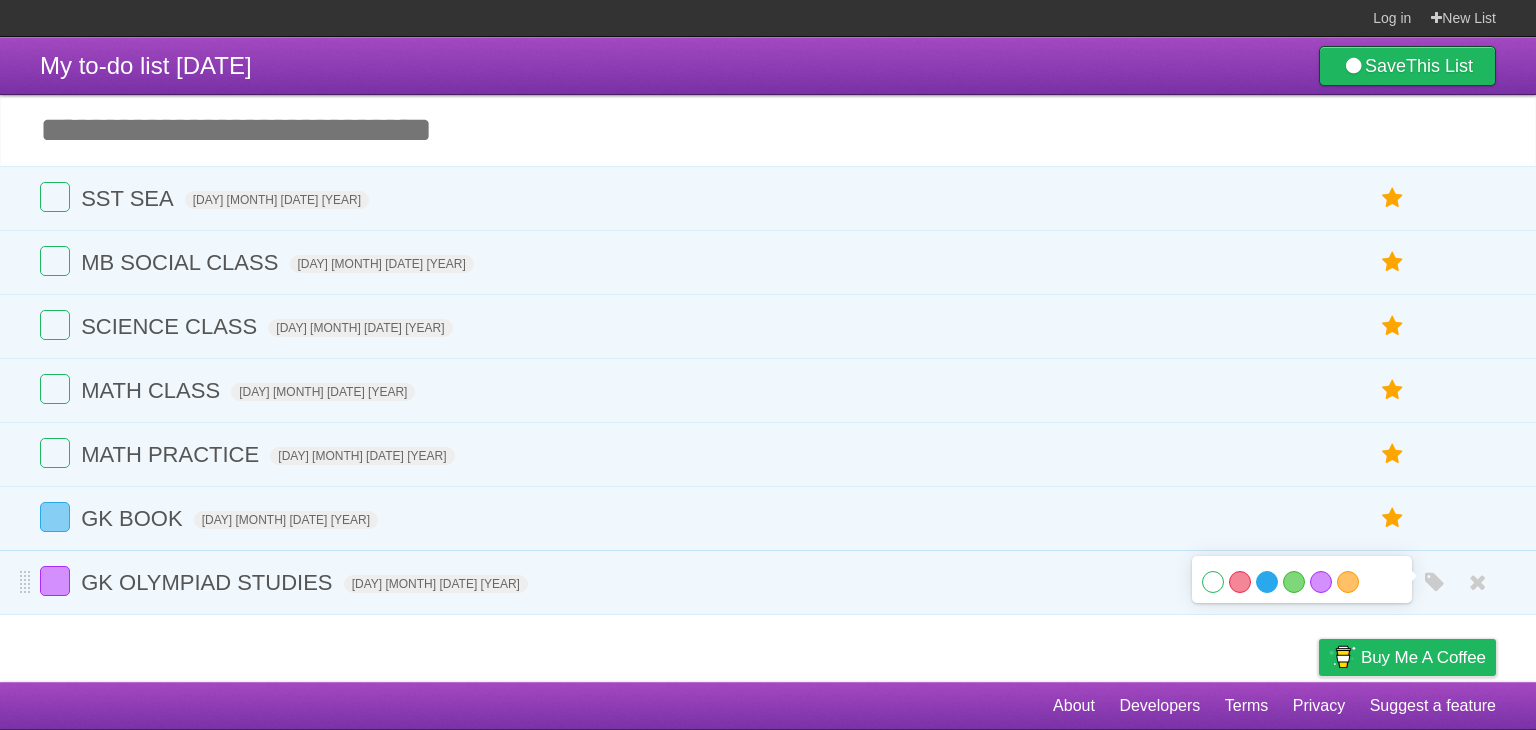 click on "Blue" at bounding box center [1267, 582] 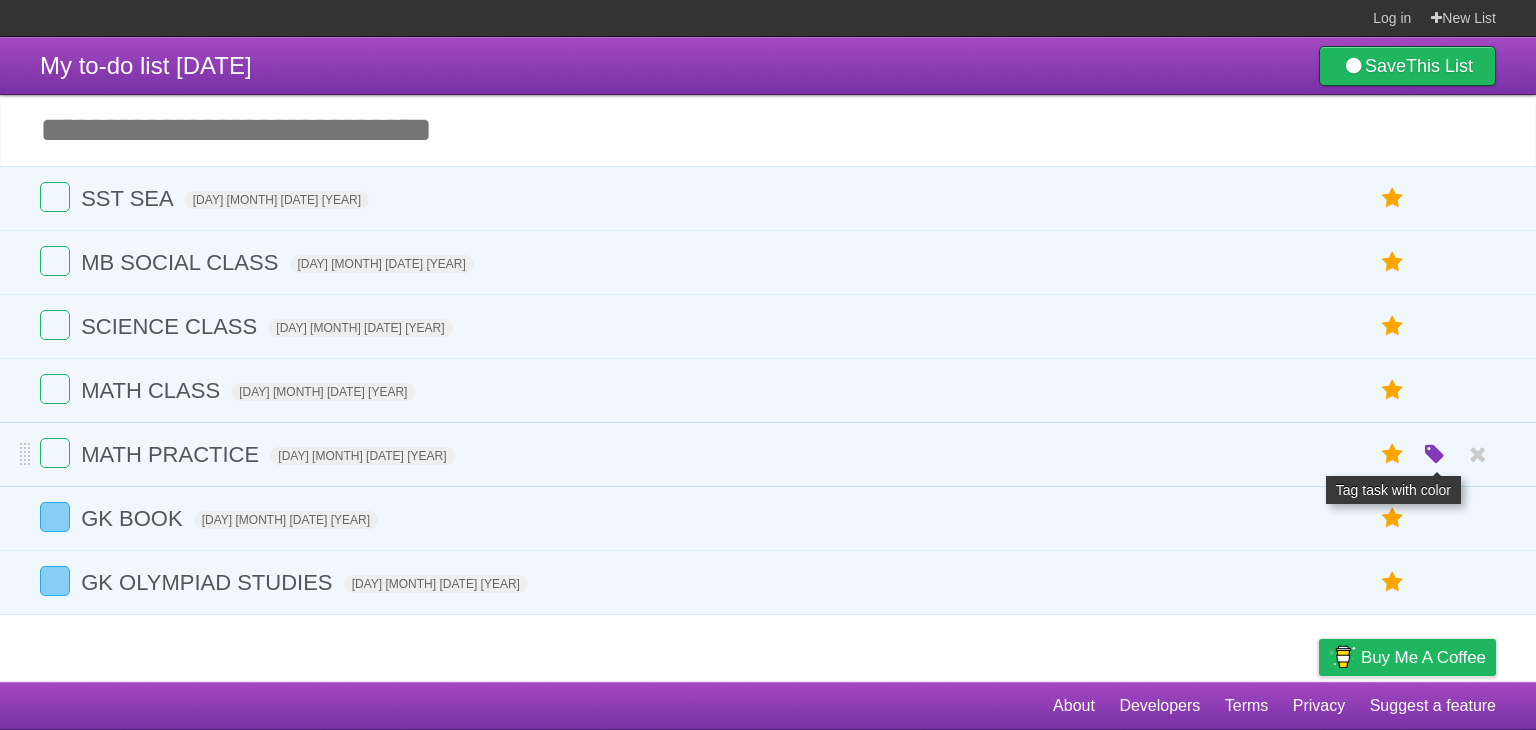 click at bounding box center [1435, 455] 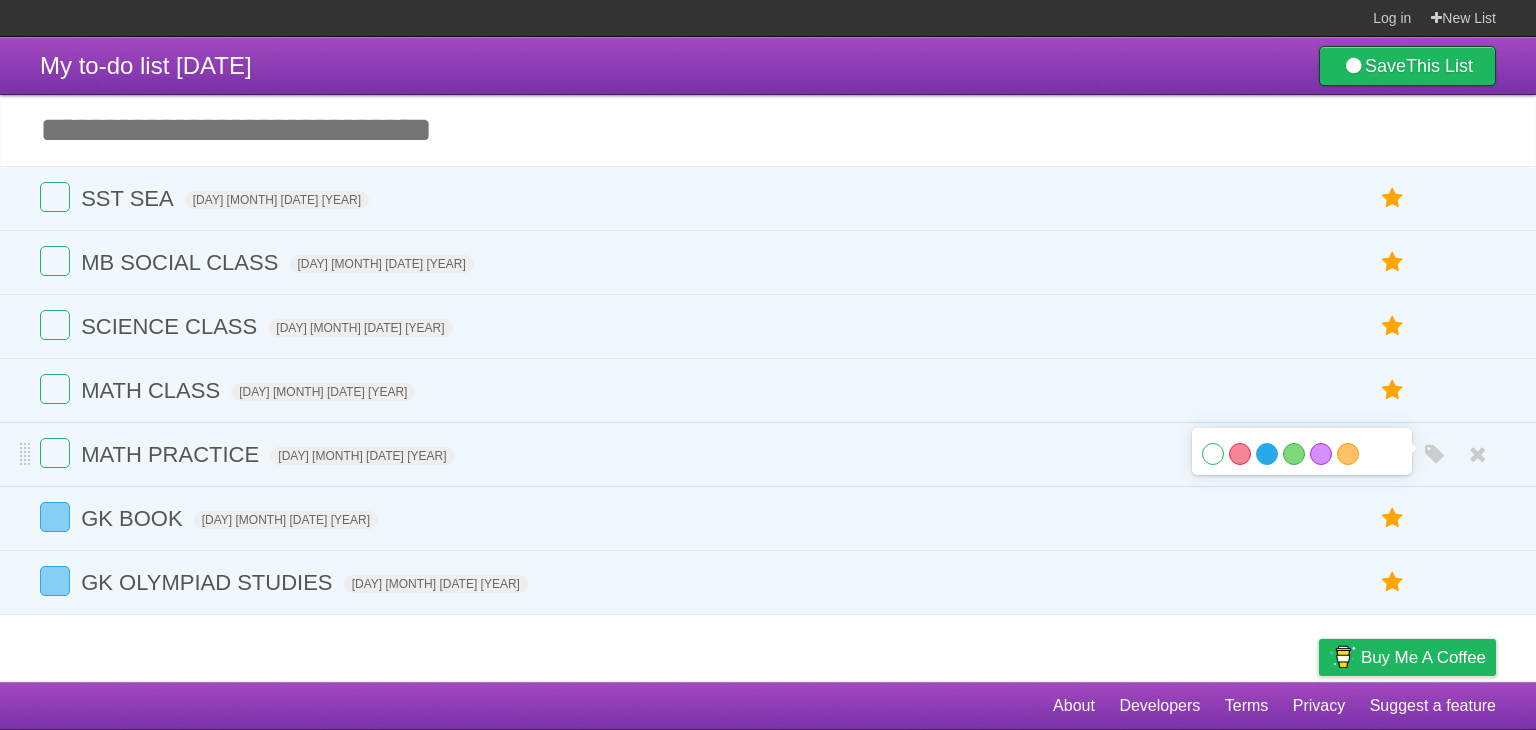click on "Blue" at bounding box center [1267, 454] 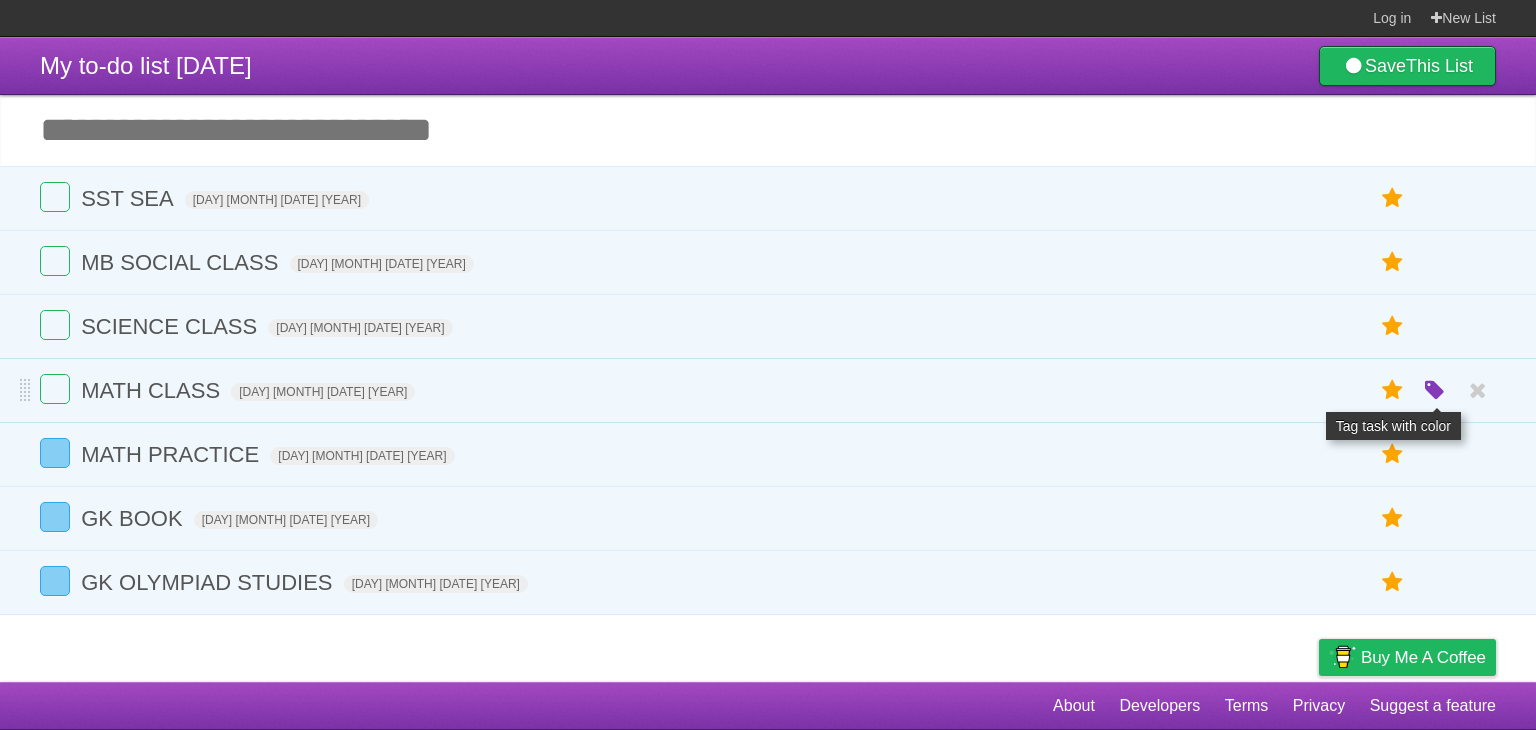 click at bounding box center [1435, 391] 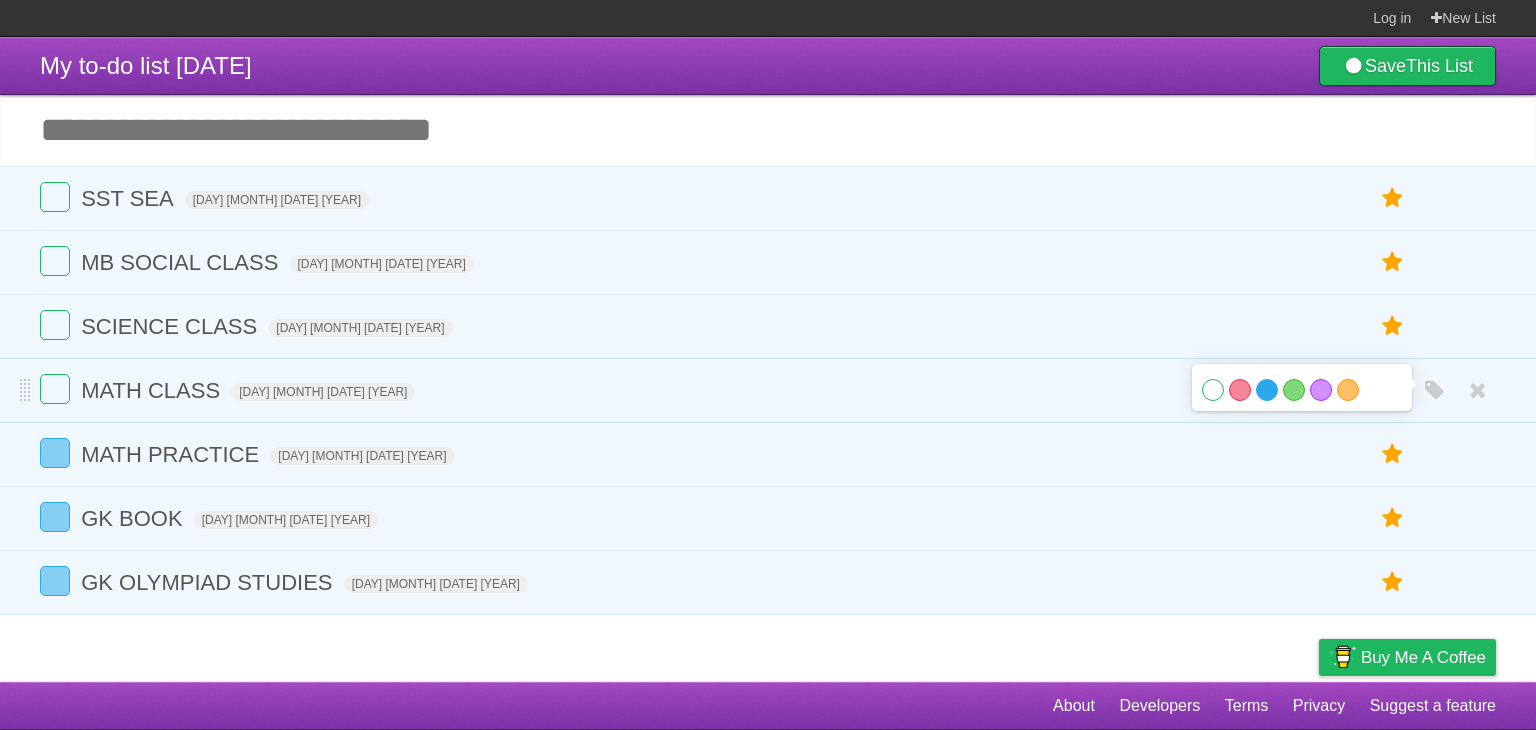 click on "Blue" at bounding box center (1267, 390) 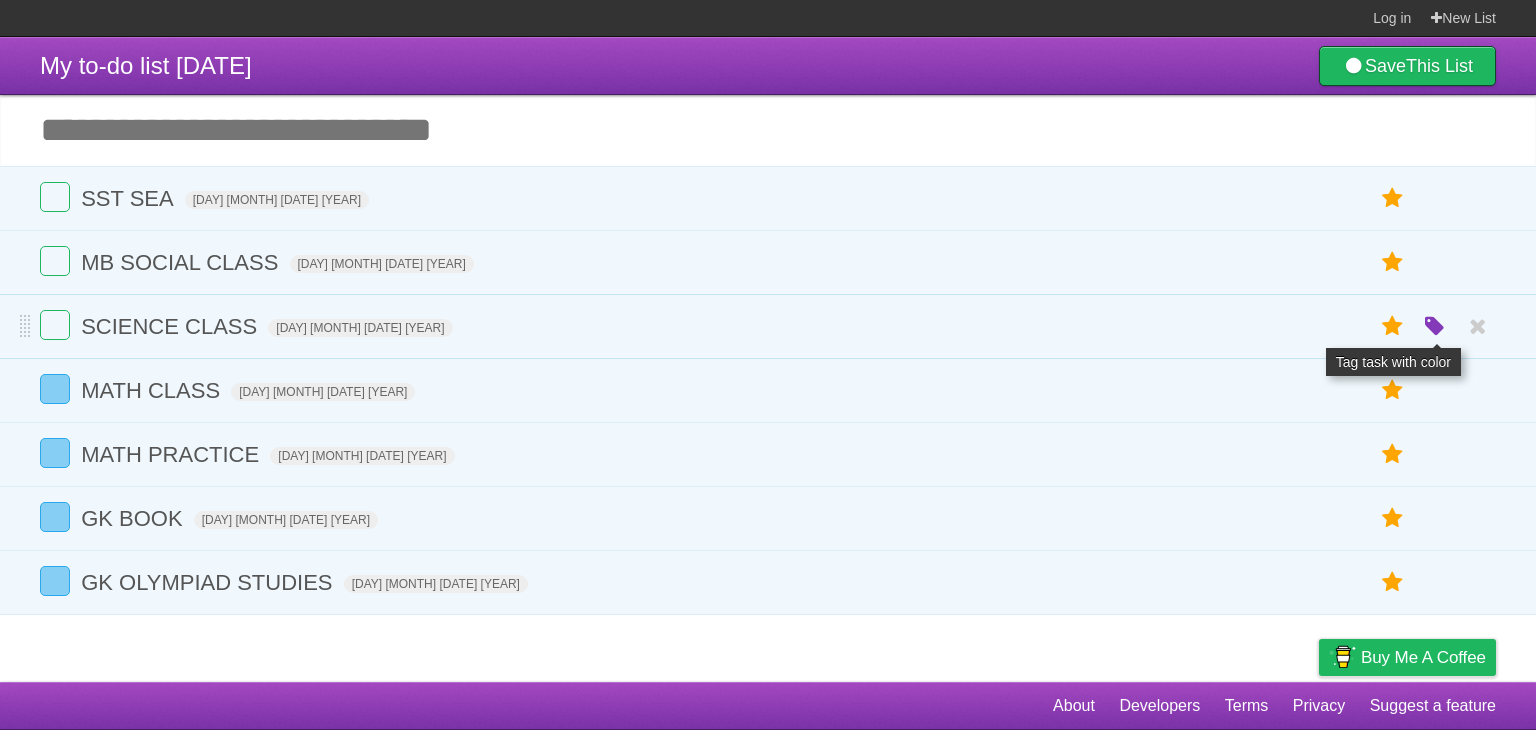 click at bounding box center [1435, 327] 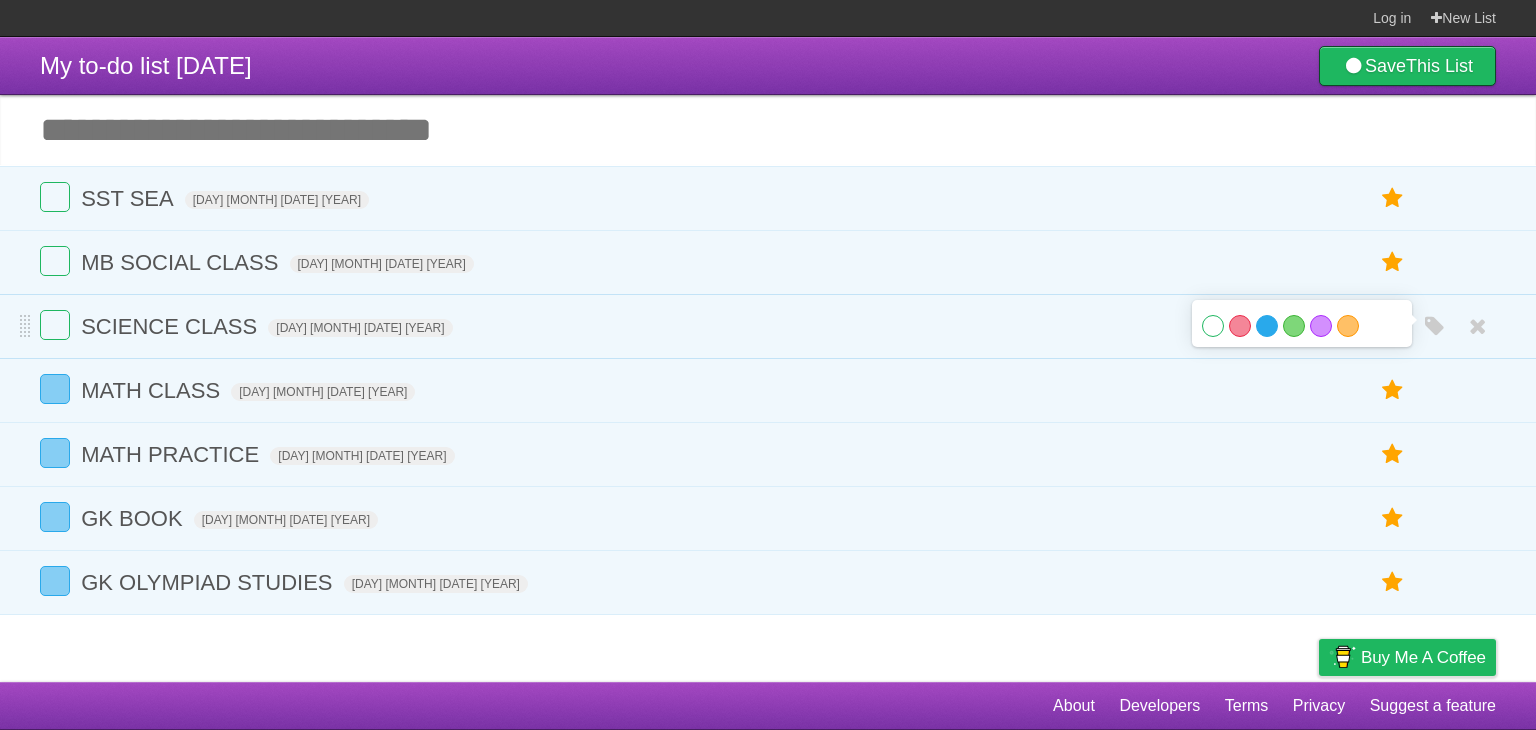 click on "Blue" at bounding box center [1267, 326] 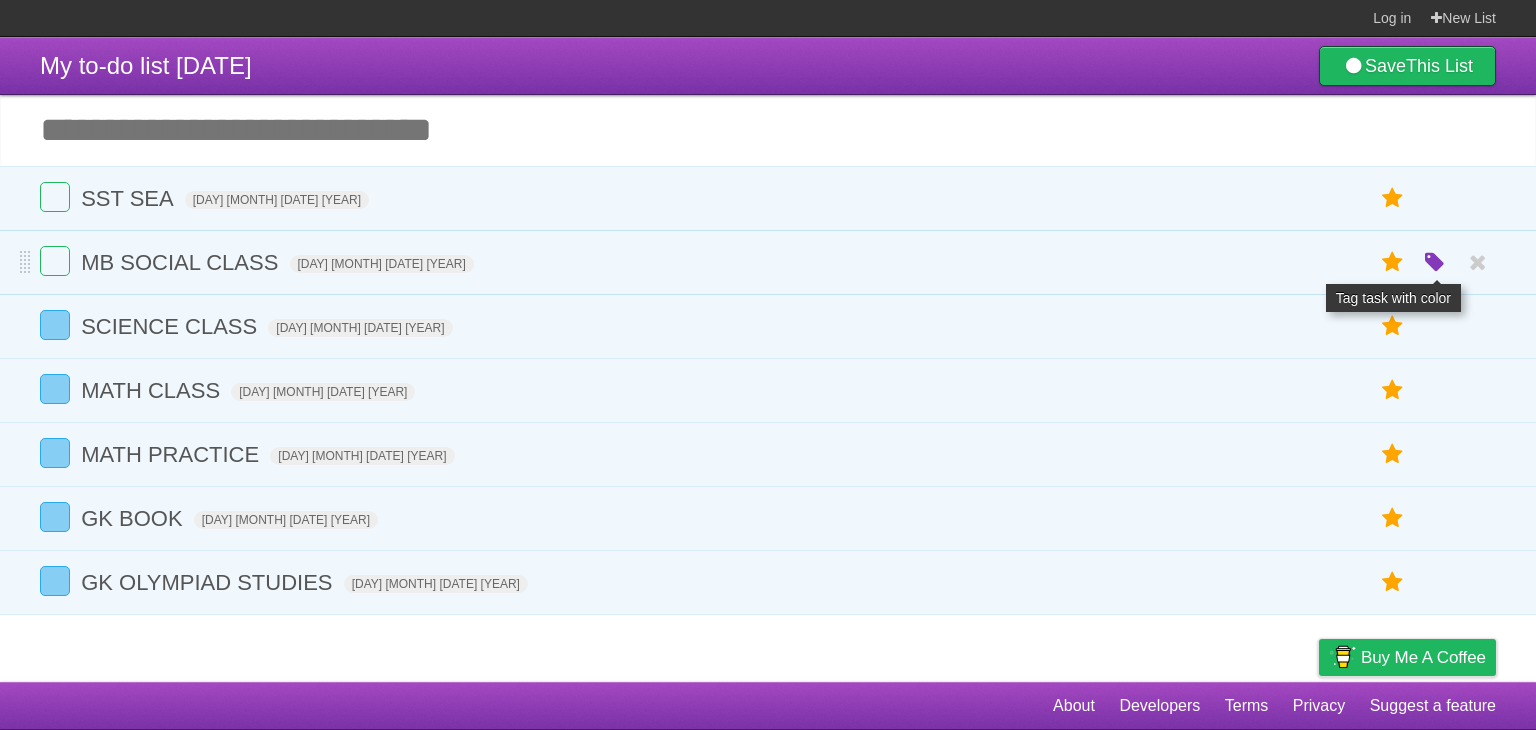 click at bounding box center [1435, 263] 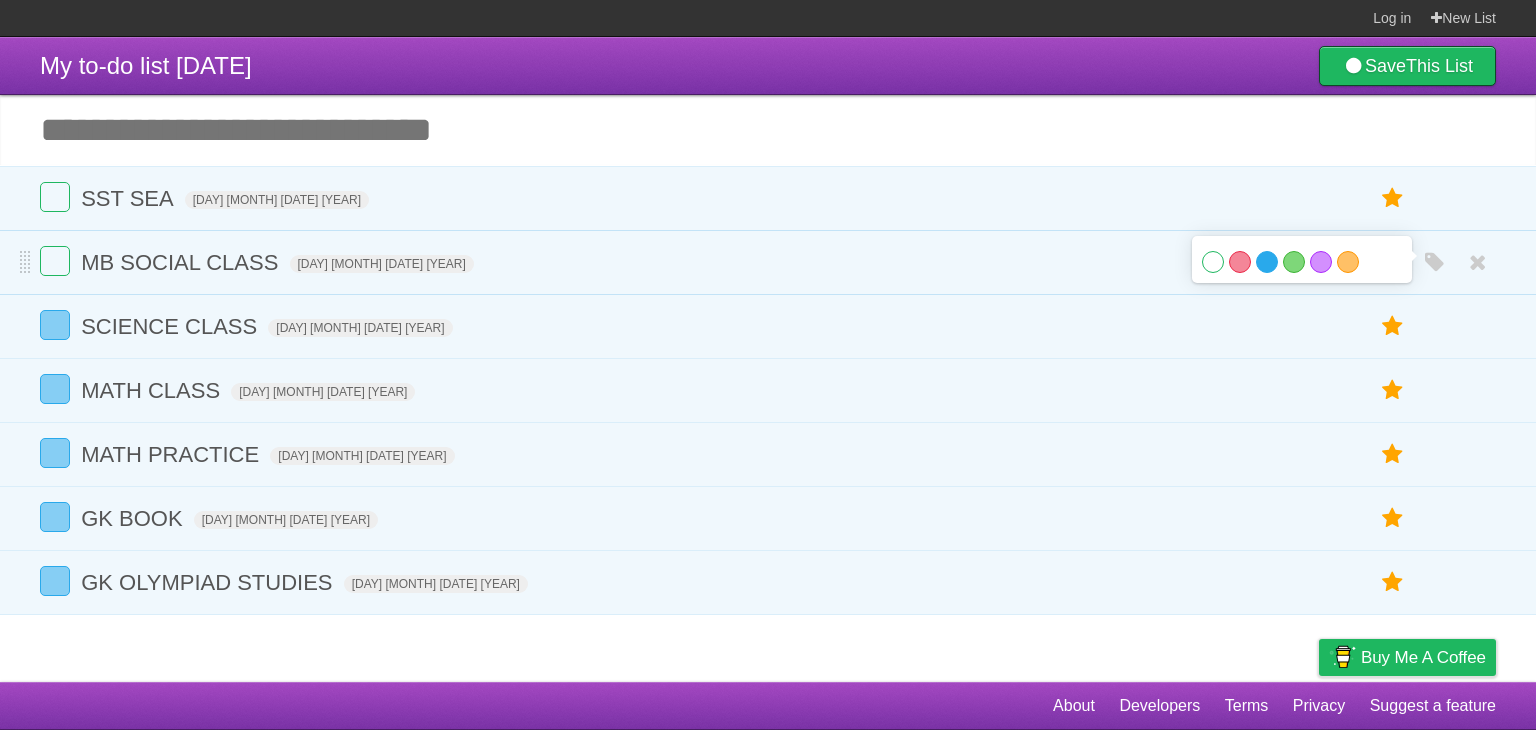 click on "Blue" at bounding box center [1267, 262] 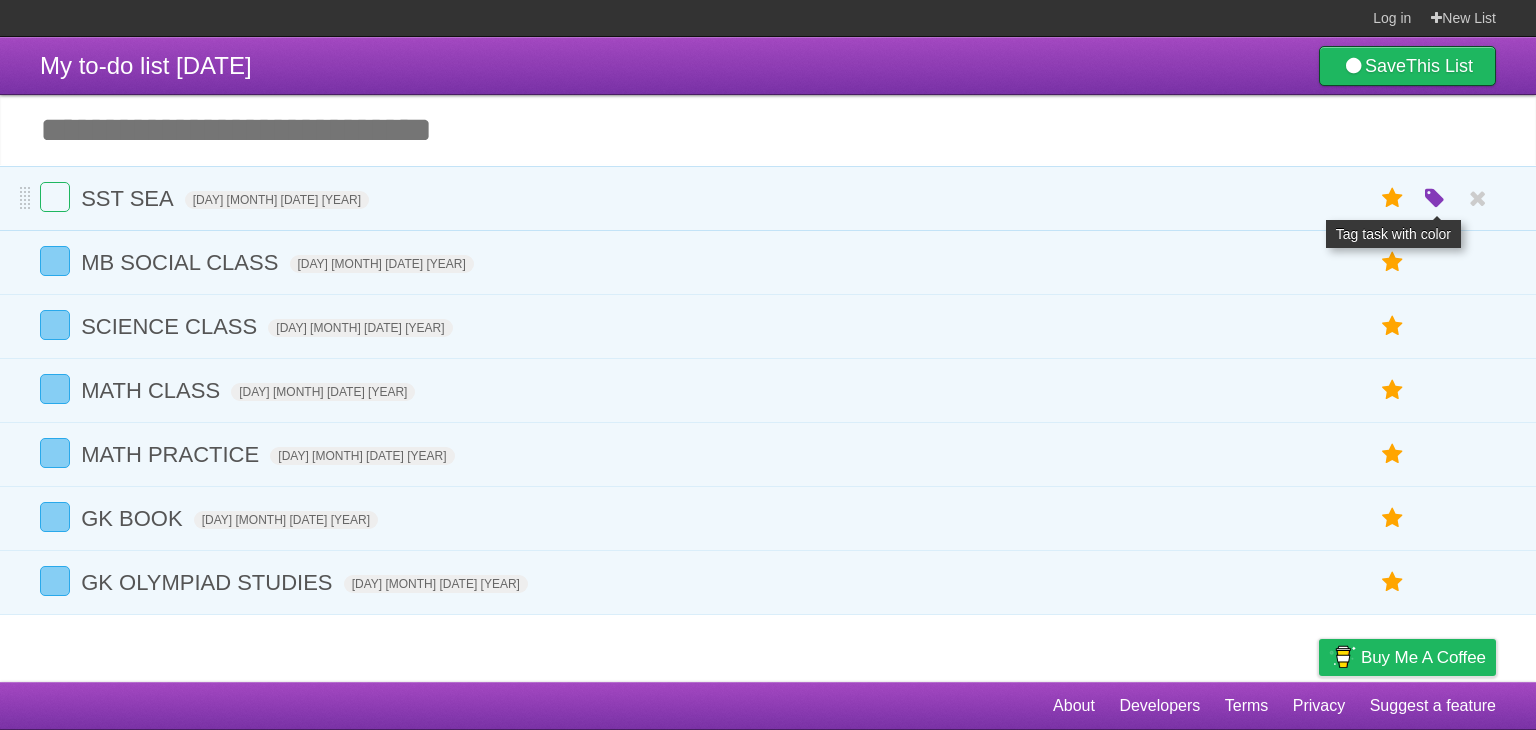 click at bounding box center (1435, 199) 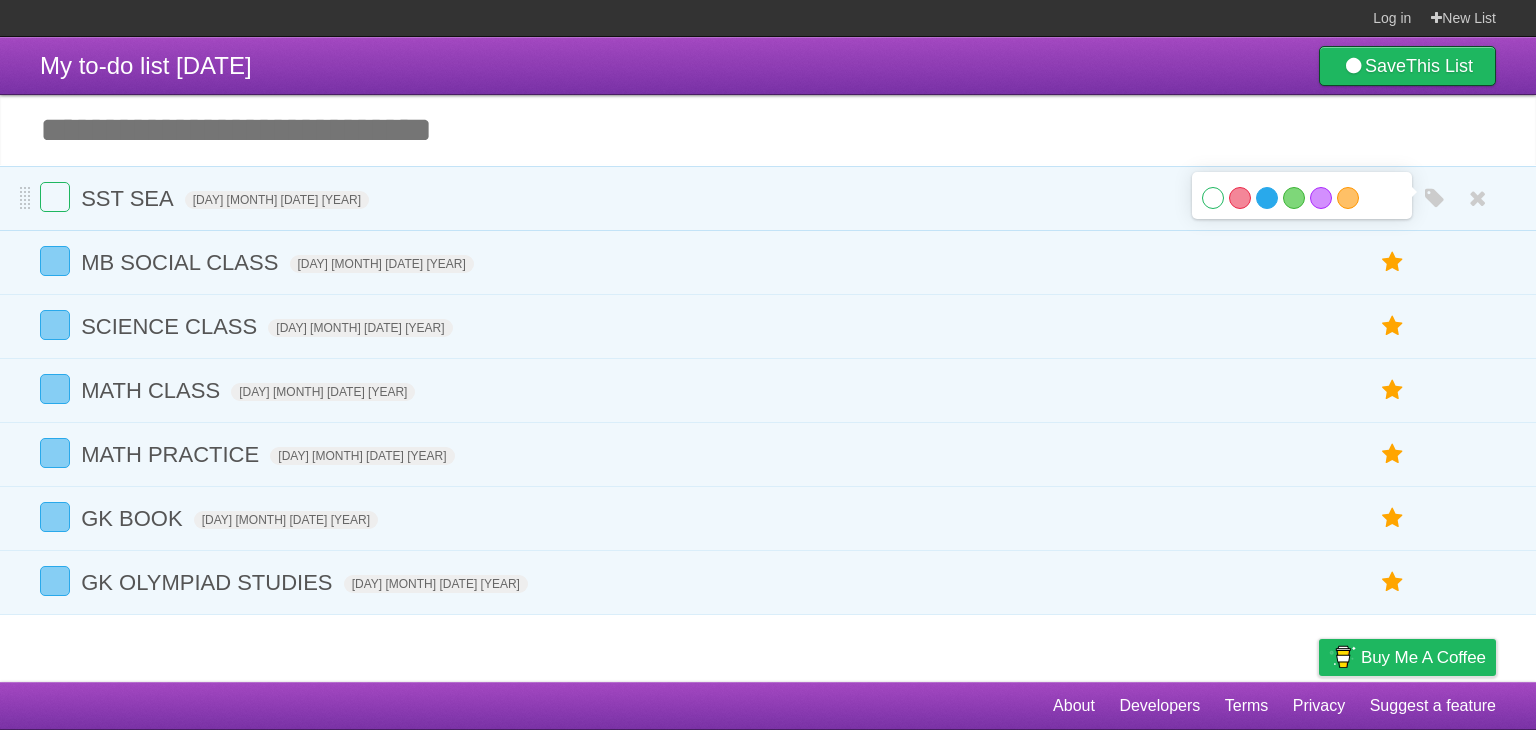 click on "Blue" at bounding box center [1267, 198] 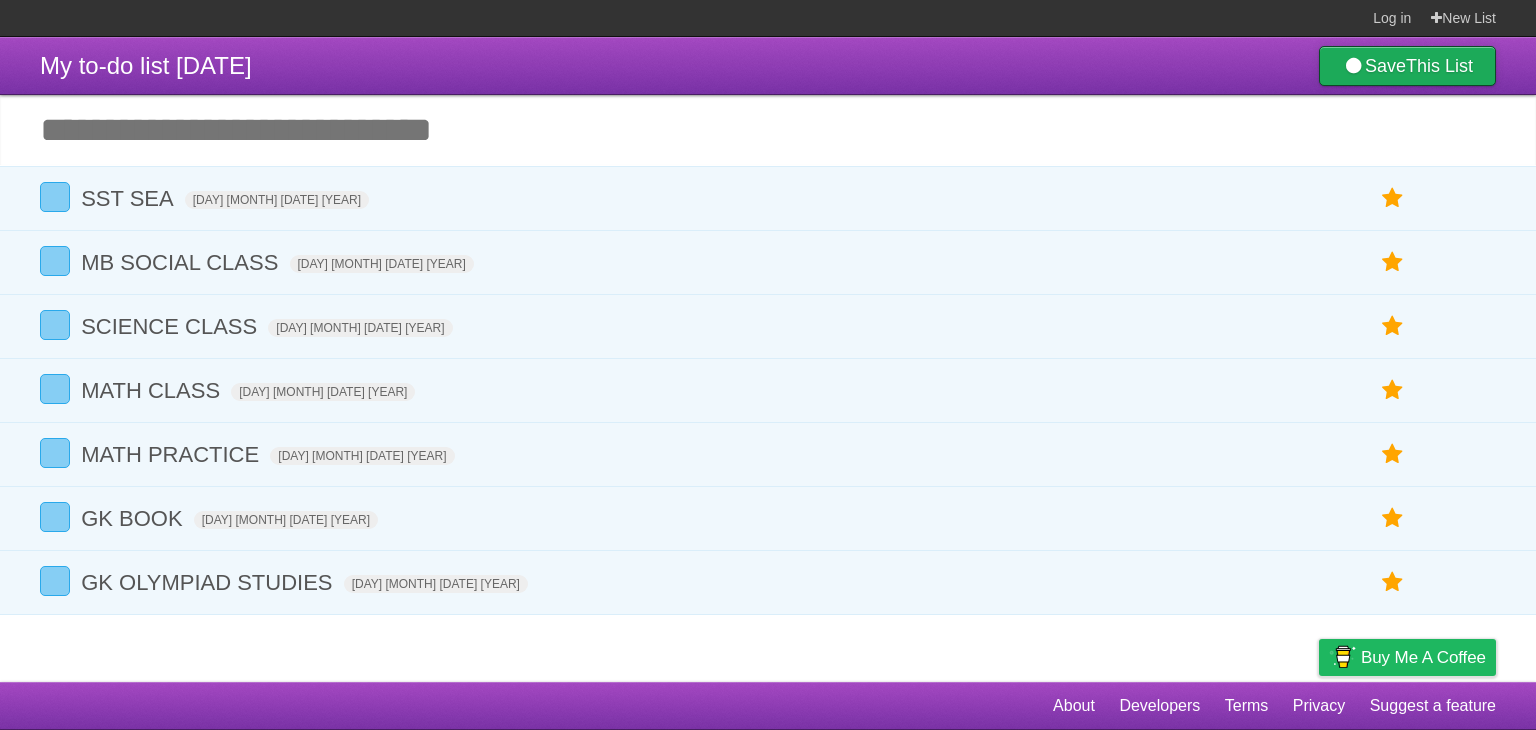 click on "Save  This List" at bounding box center [1407, 66] 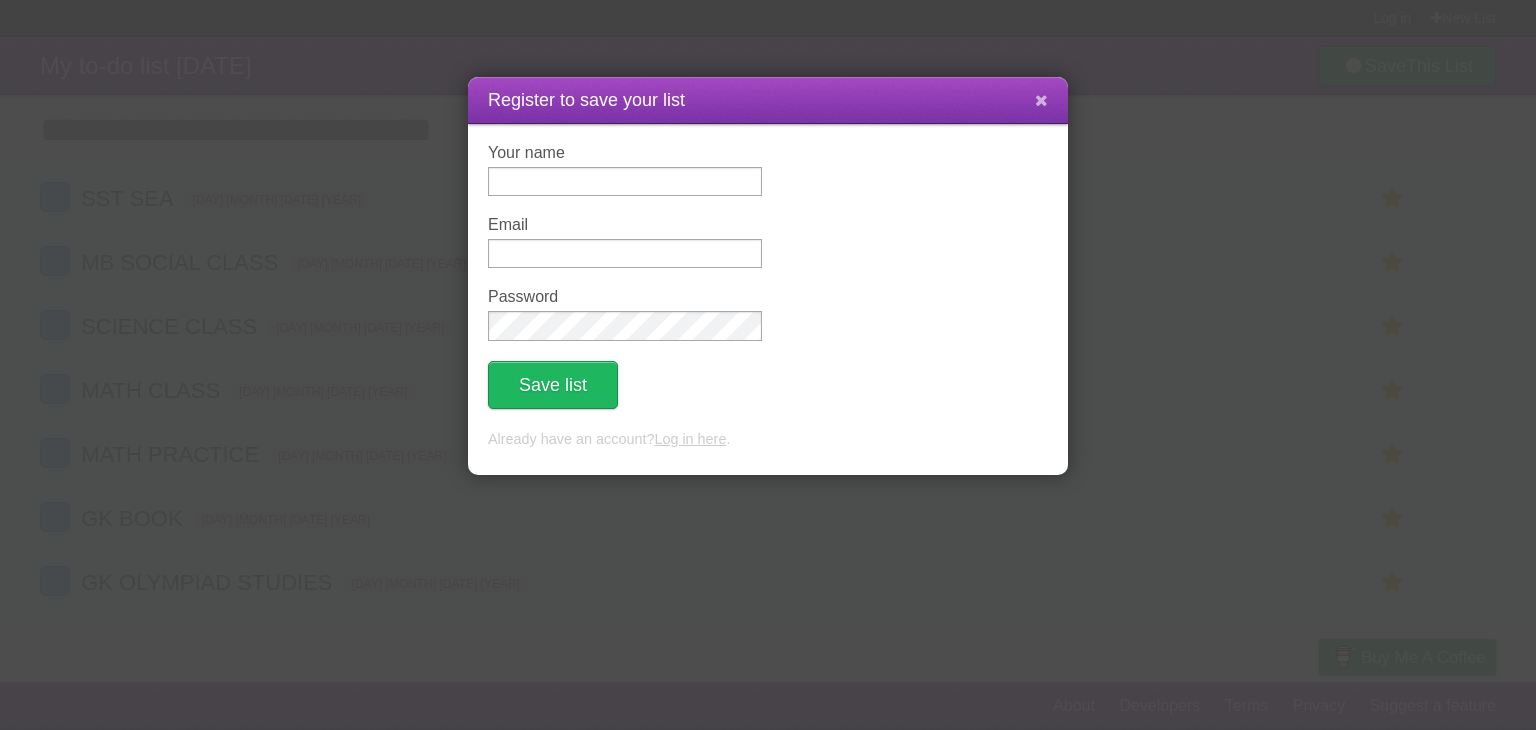 click at bounding box center (1041, 100) 